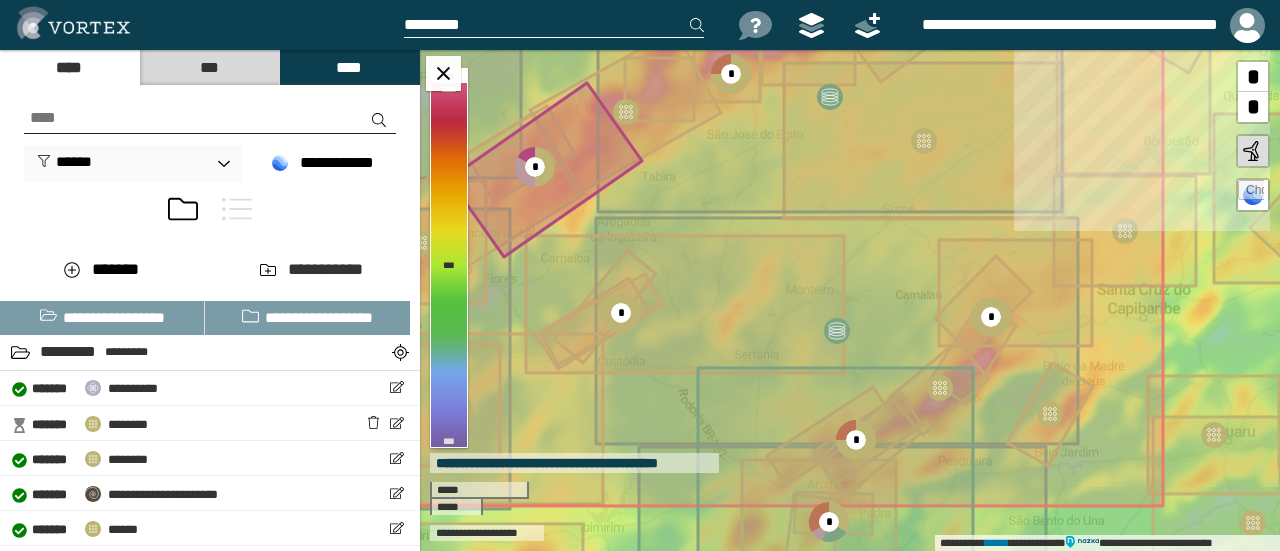 scroll, scrollTop: 0, scrollLeft: 0, axis: both 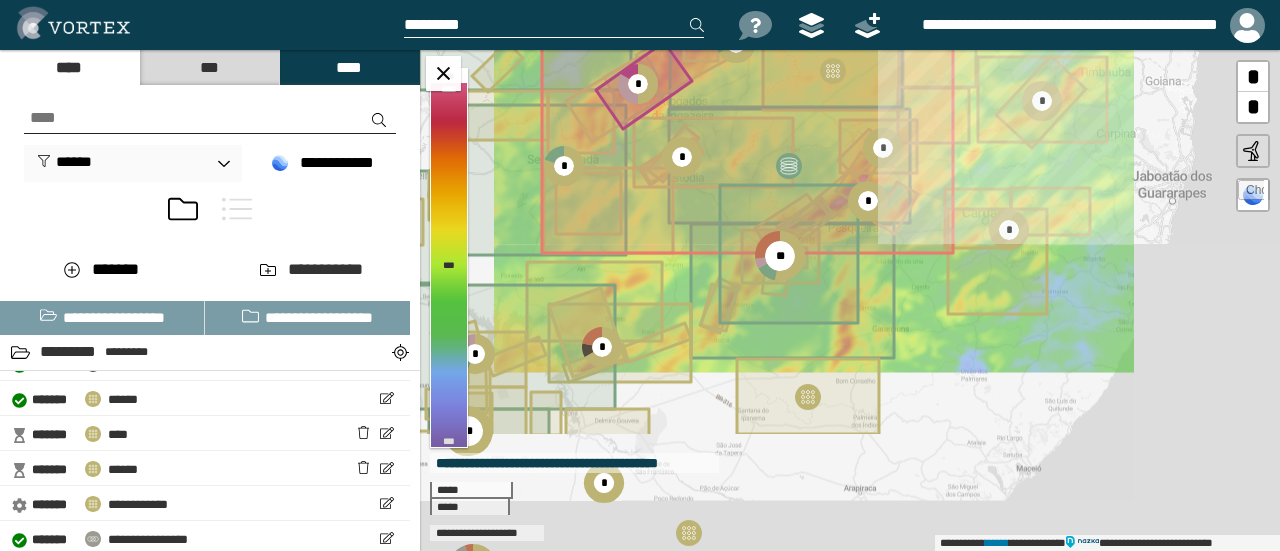 drag, startPoint x: 790, startPoint y: 391, endPoint x: 782, endPoint y: 195, distance: 196.1632 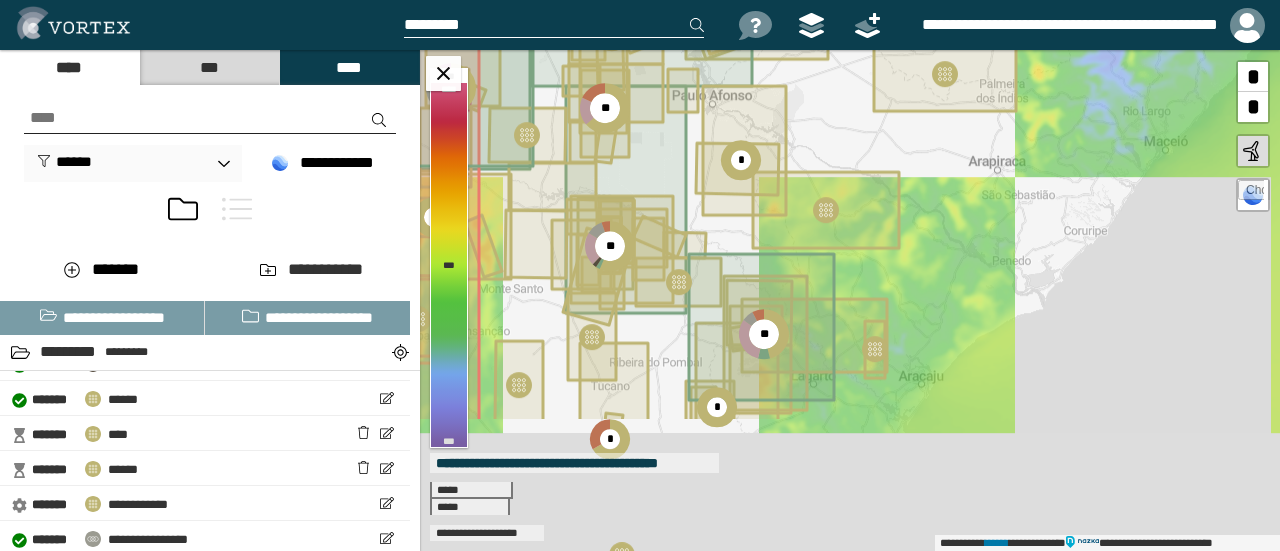 drag, startPoint x: 986, startPoint y: 193, endPoint x: 992, endPoint y: 175, distance: 18.973665 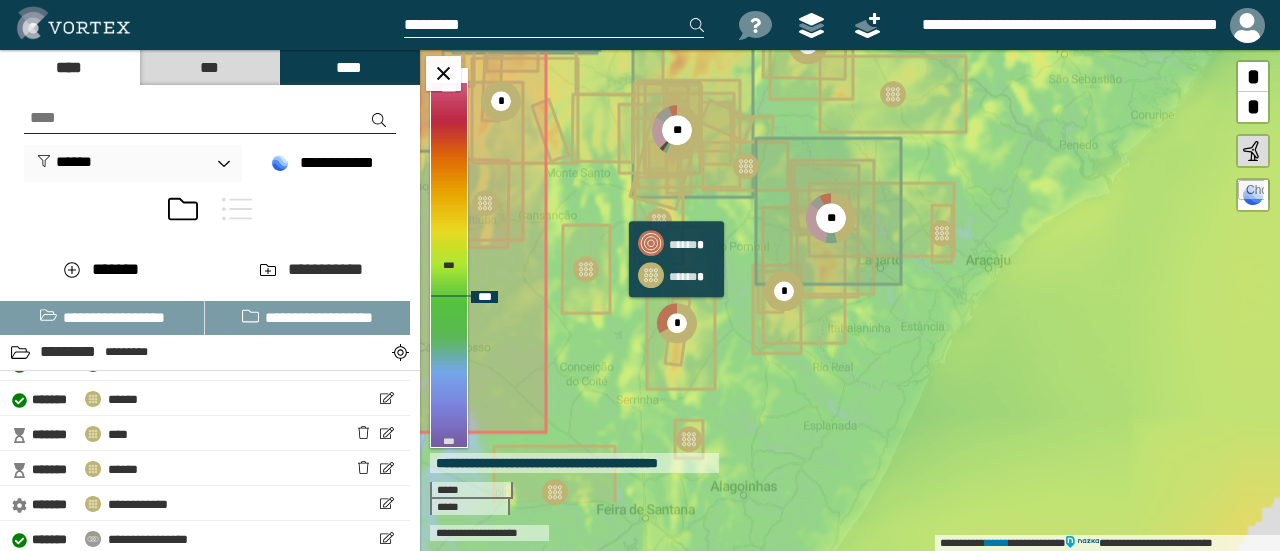 drag, startPoint x: 667, startPoint y: 387, endPoint x: 706, endPoint y: 312, distance: 84.53402 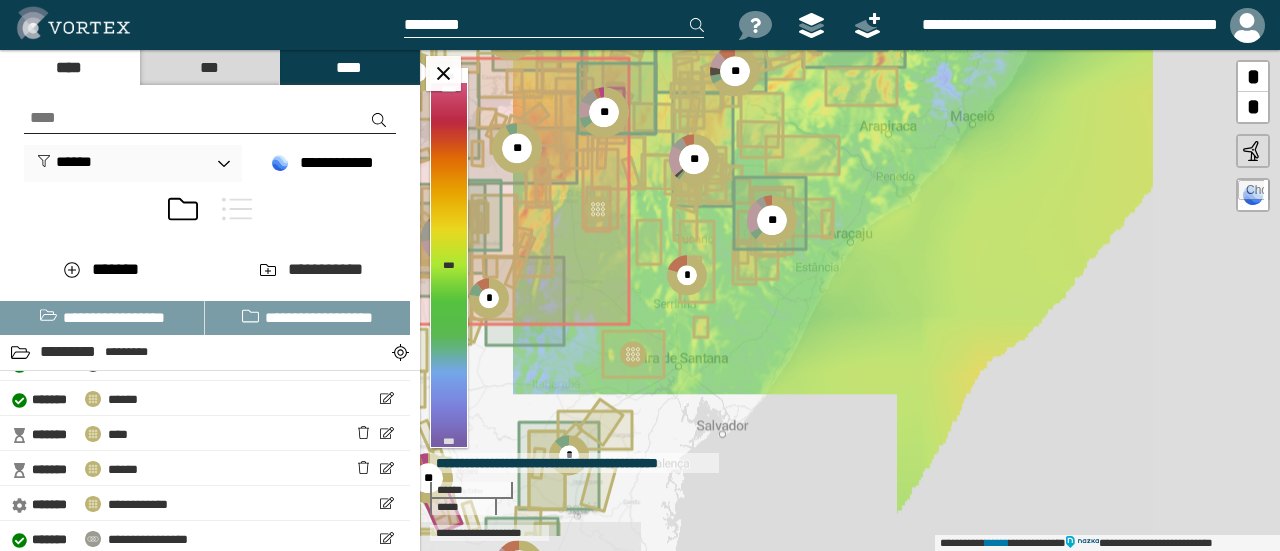 drag, startPoint x: 639, startPoint y: 395, endPoint x: 665, endPoint y: 306, distance: 92.72001 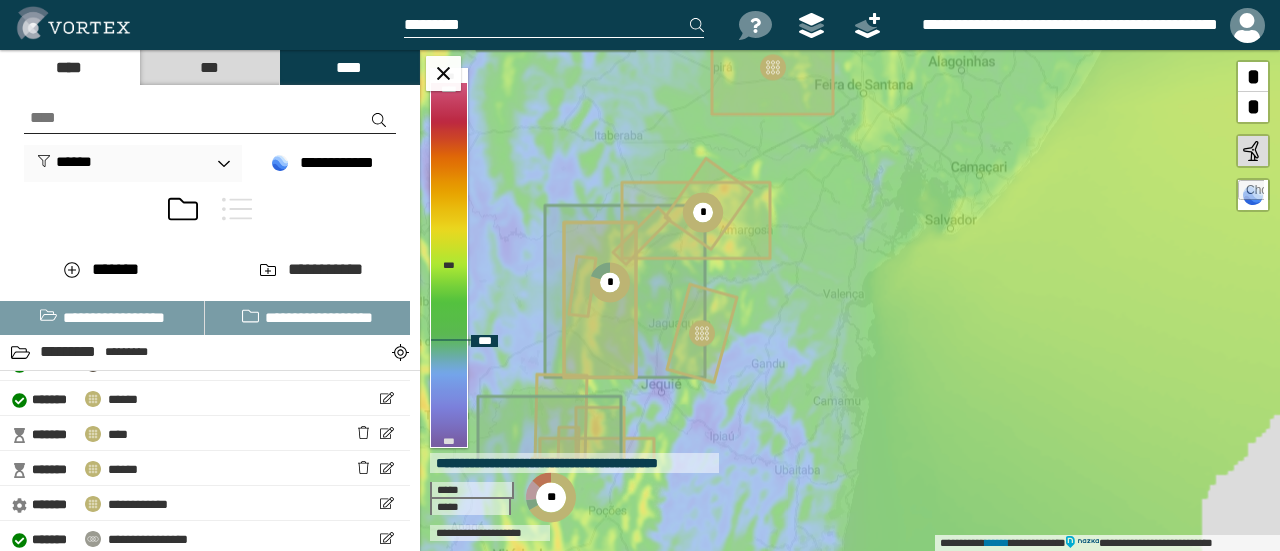 drag, startPoint x: 774, startPoint y: 299, endPoint x: 794, endPoint y: 269, distance: 36.05551 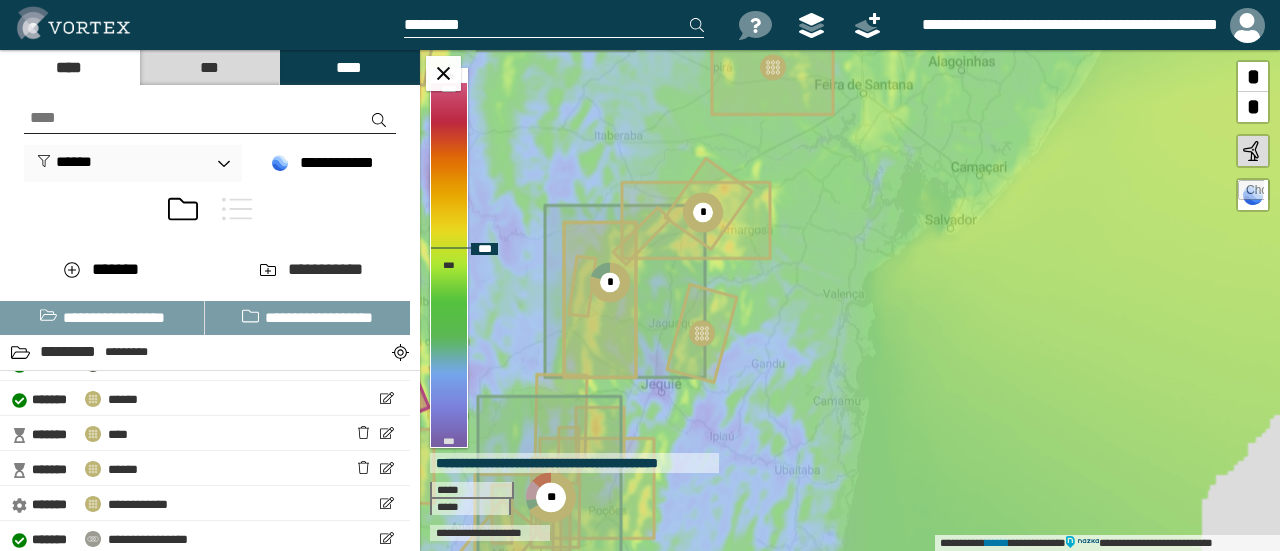 click at bounding box center [702, 333] 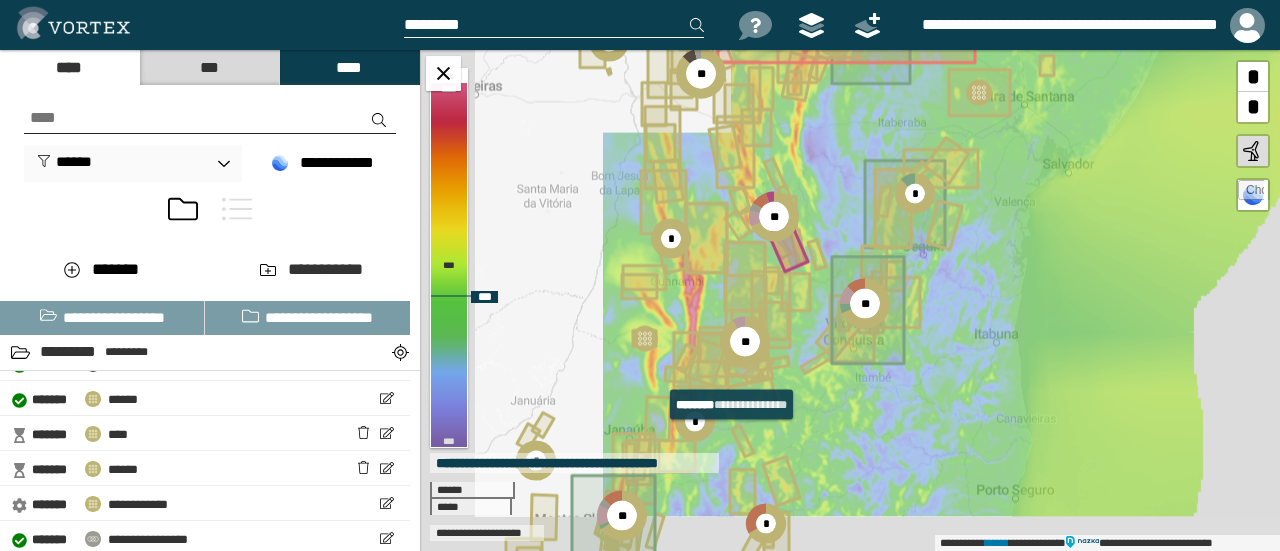 click on "**********" at bounding box center [850, 300] 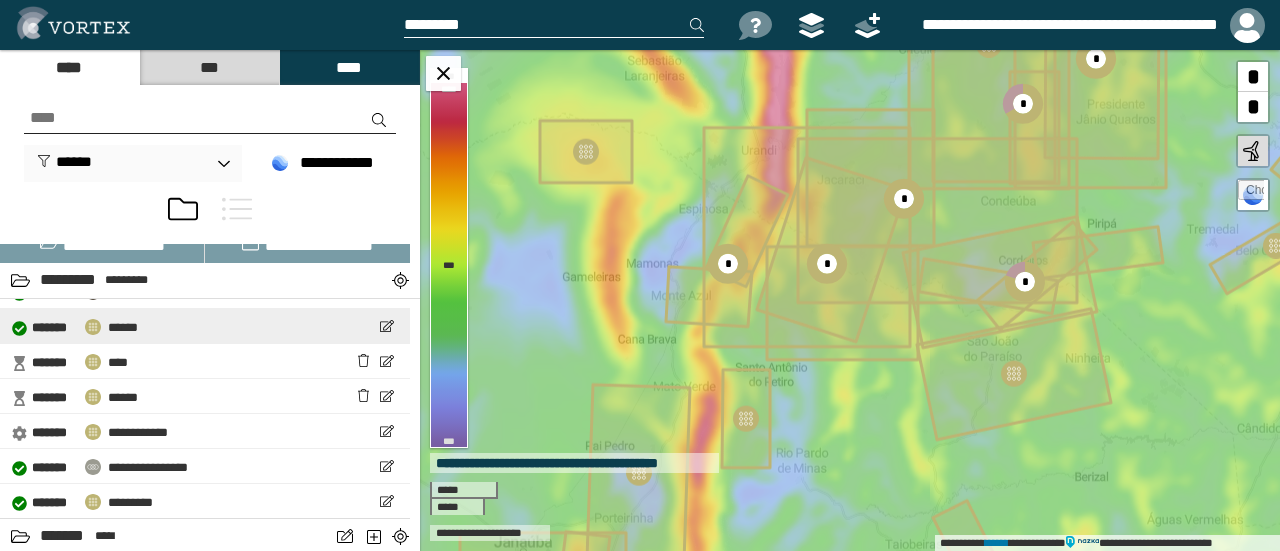 scroll, scrollTop: 100, scrollLeft: 0, axis: vertical 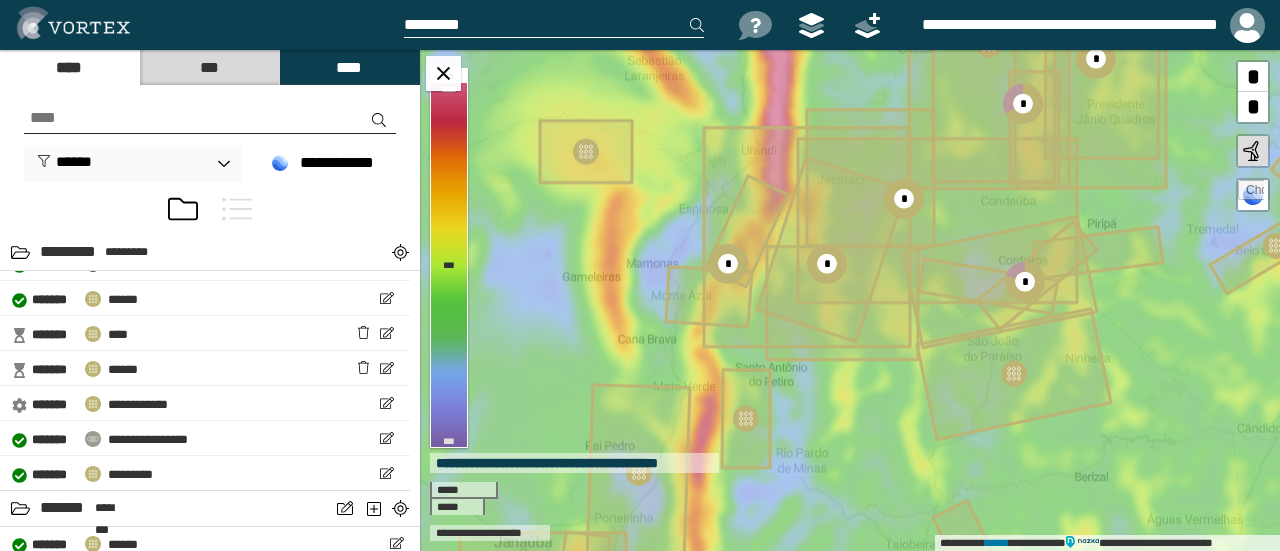 click at bounding box center [237, 209] 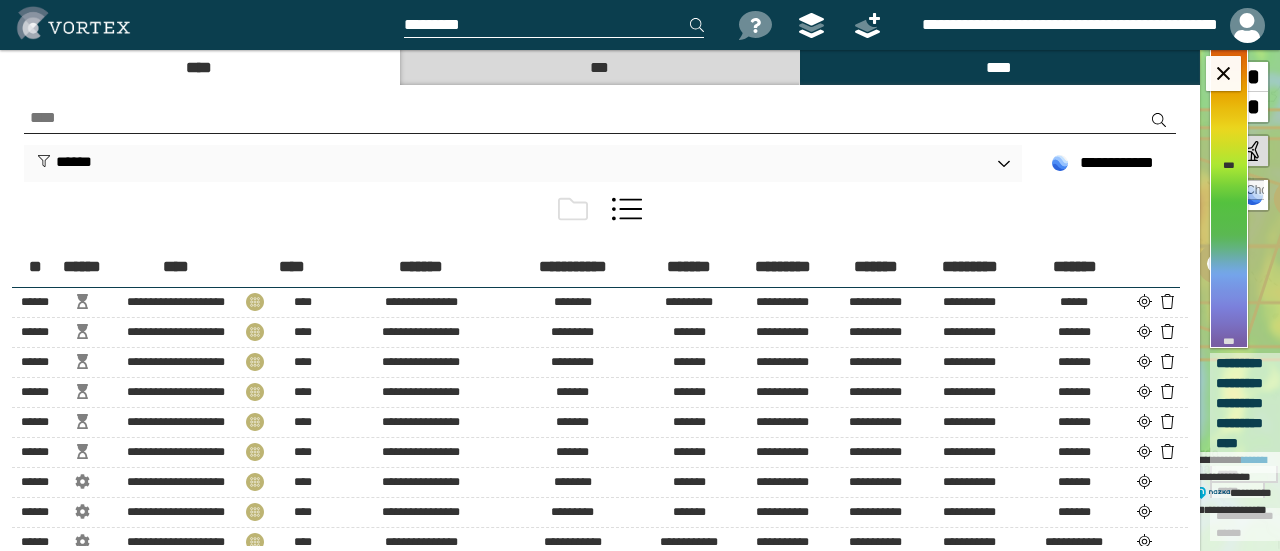 click at bounding box center [600, 118] 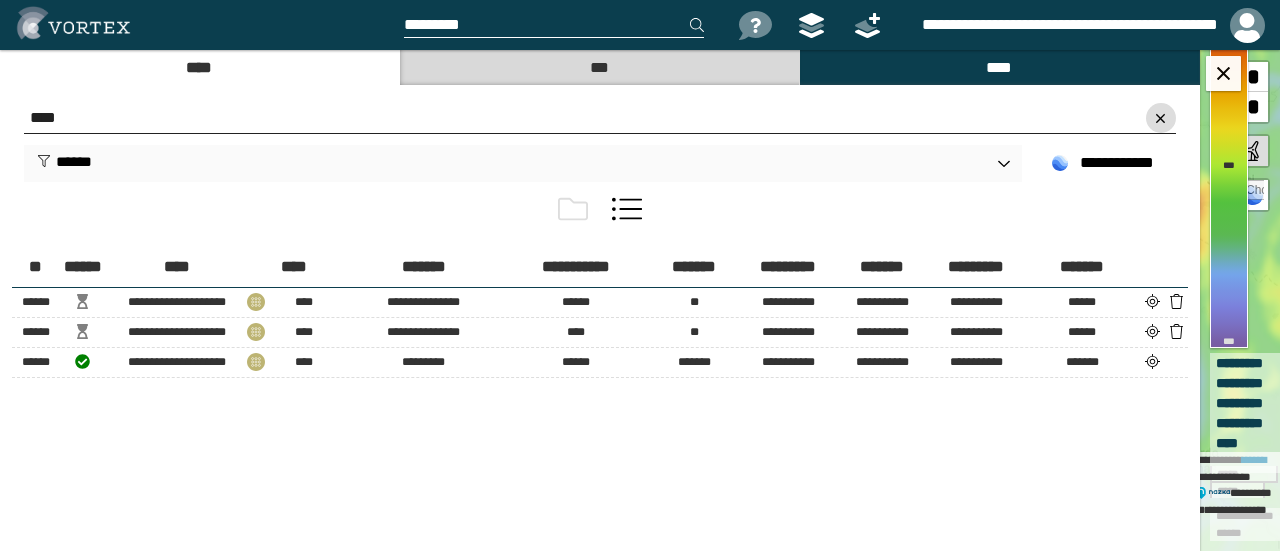 type on "****" 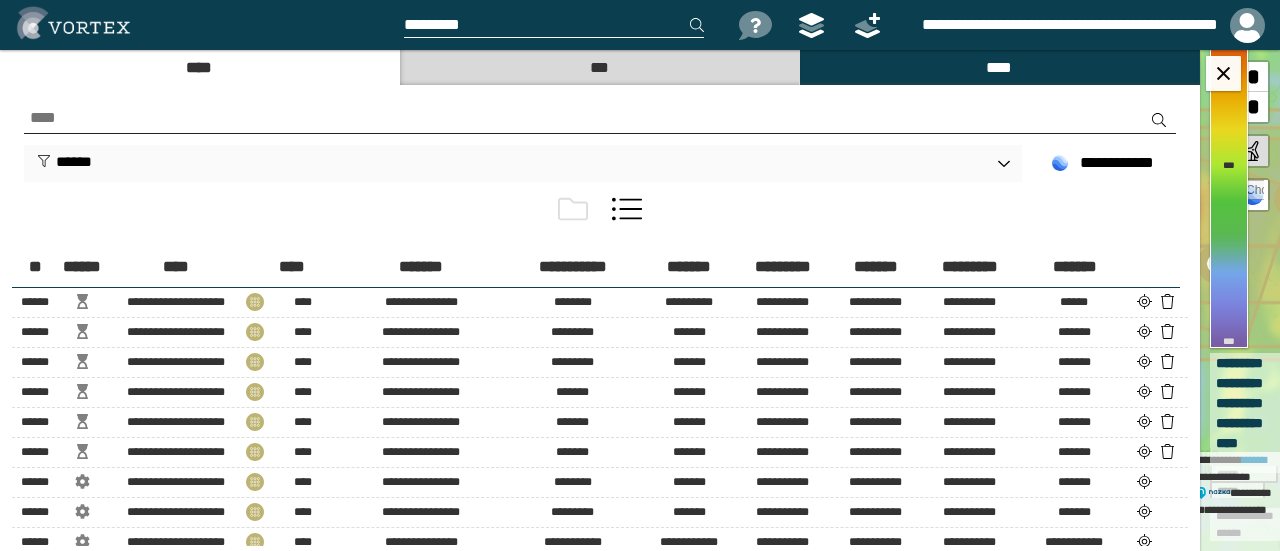 click at bounding box center (573, 209) 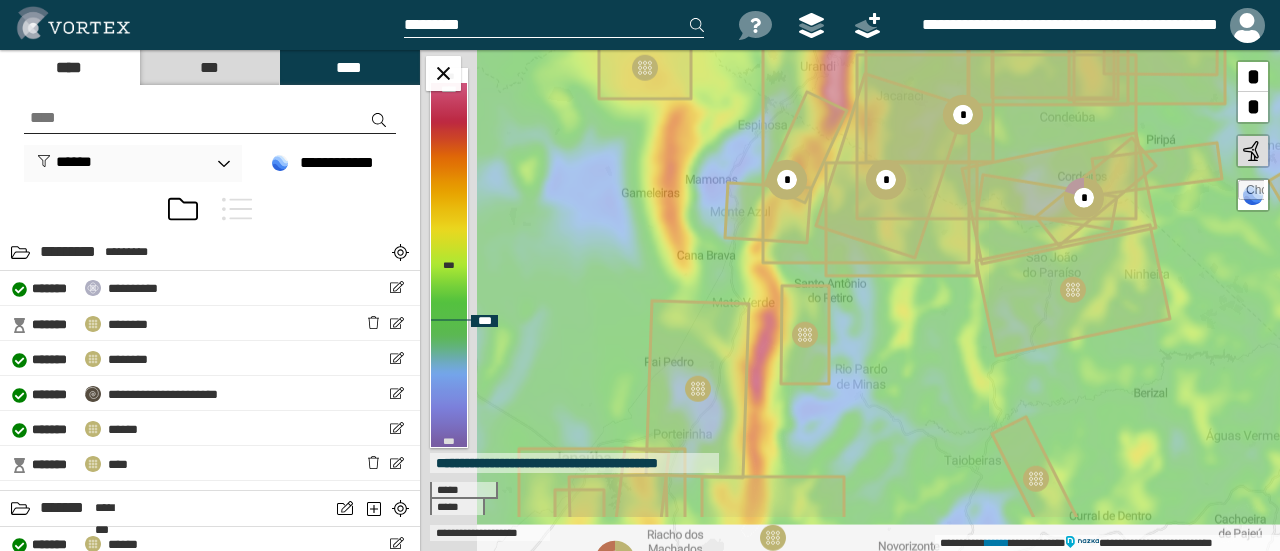 drag, startPoint x: 682, startPoint y: 305, endPoint x: 766, endPoint y: 121, distance: 202.26715 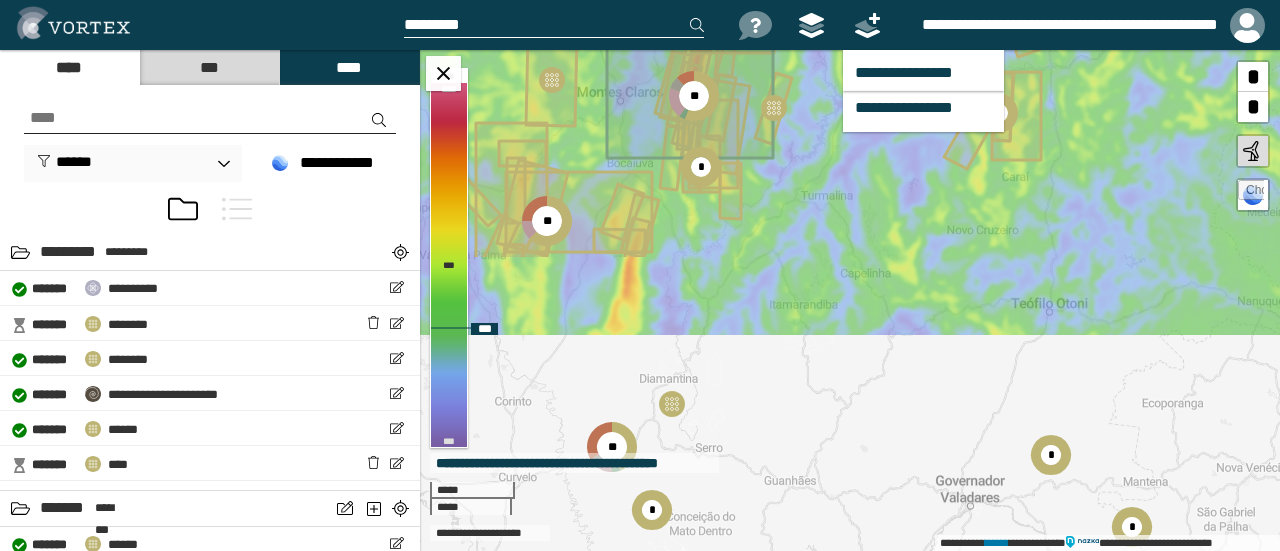 drag, startPoint x: 828, startPoint y: 75, endPoint x: 843, endPoint y: 19, distance: 57.974133 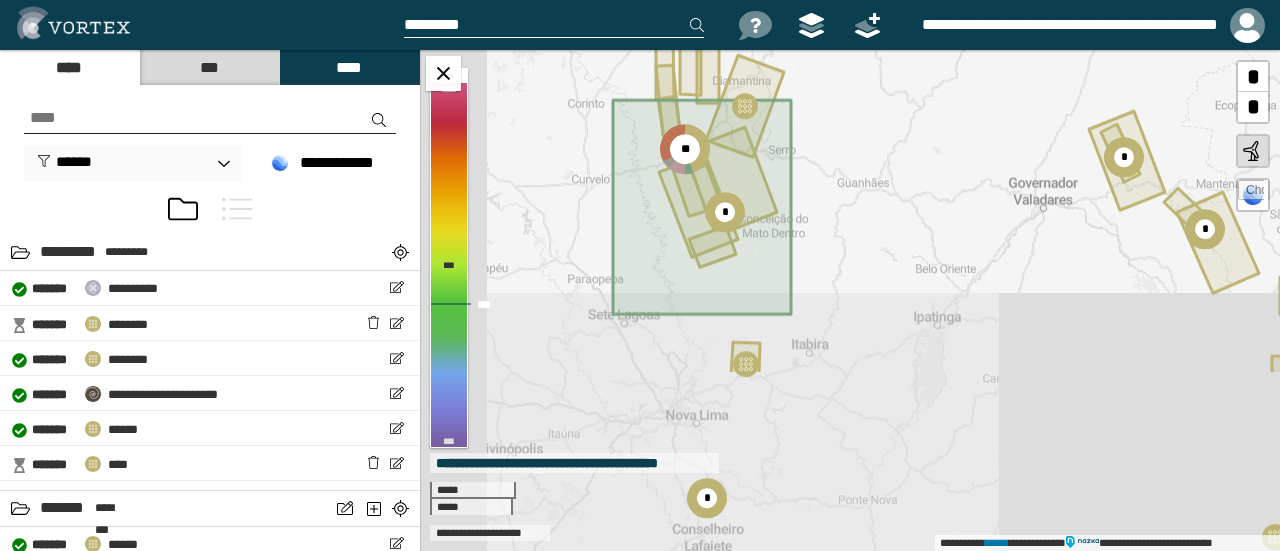 drag, startPoint x: 787, startPoint y: 282, endPoint x: 856, endPoint y: 150, distance: 148.9463 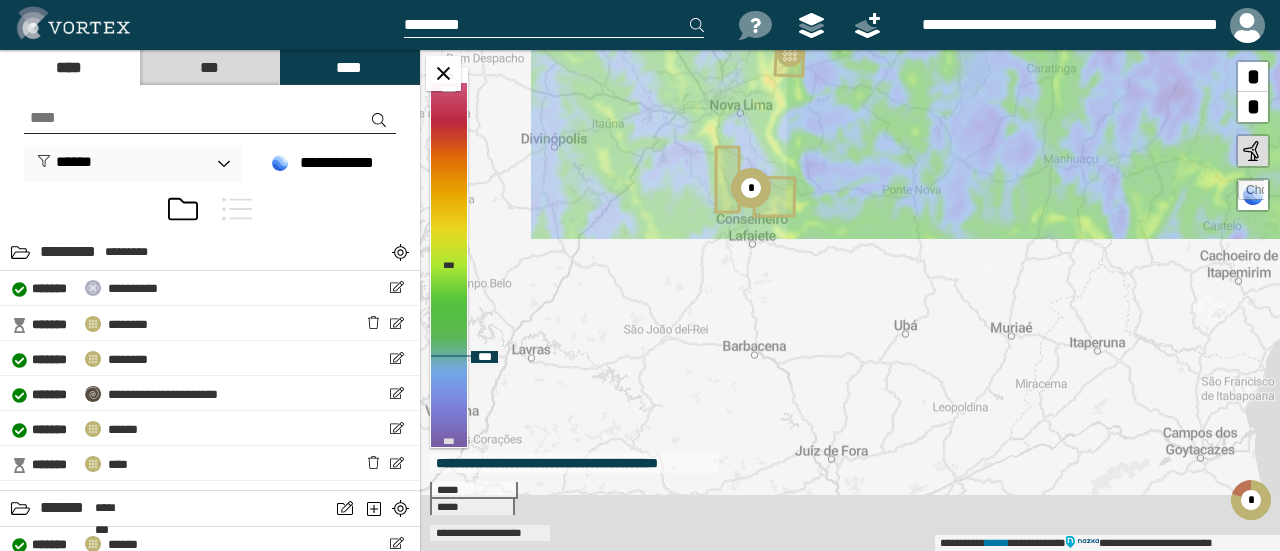 drag, startPoint x: 856, startPoint y: 328, endPoint x: 942, endPoint y: -70, distance: 407.18546 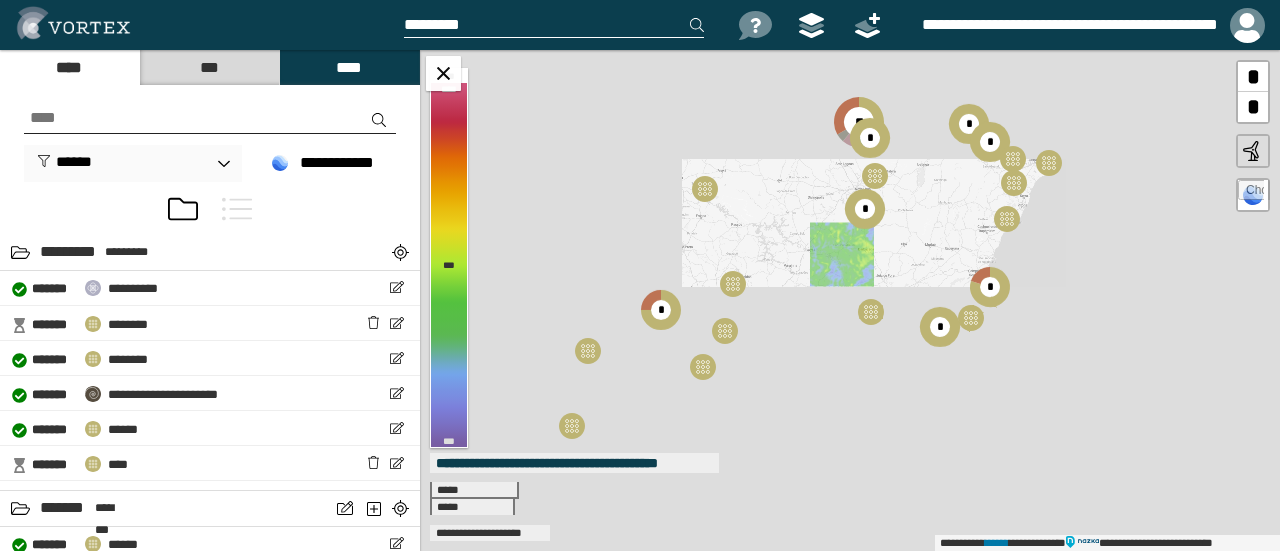 drag, startPoint x: 890, startPoint y: 75, endPoint x: 849, endPoint y: 263, distance: 192.41881 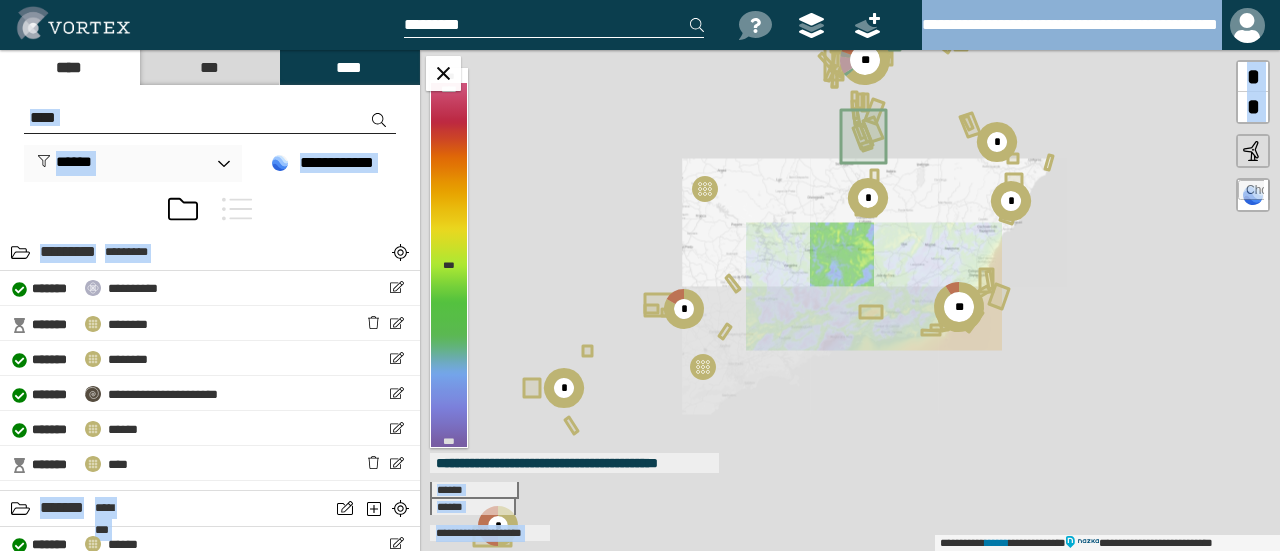 drag, startPoint x: 852, startPoint y: 180, endPoint x: 835, endPoint y: 248, distance: 70.0928 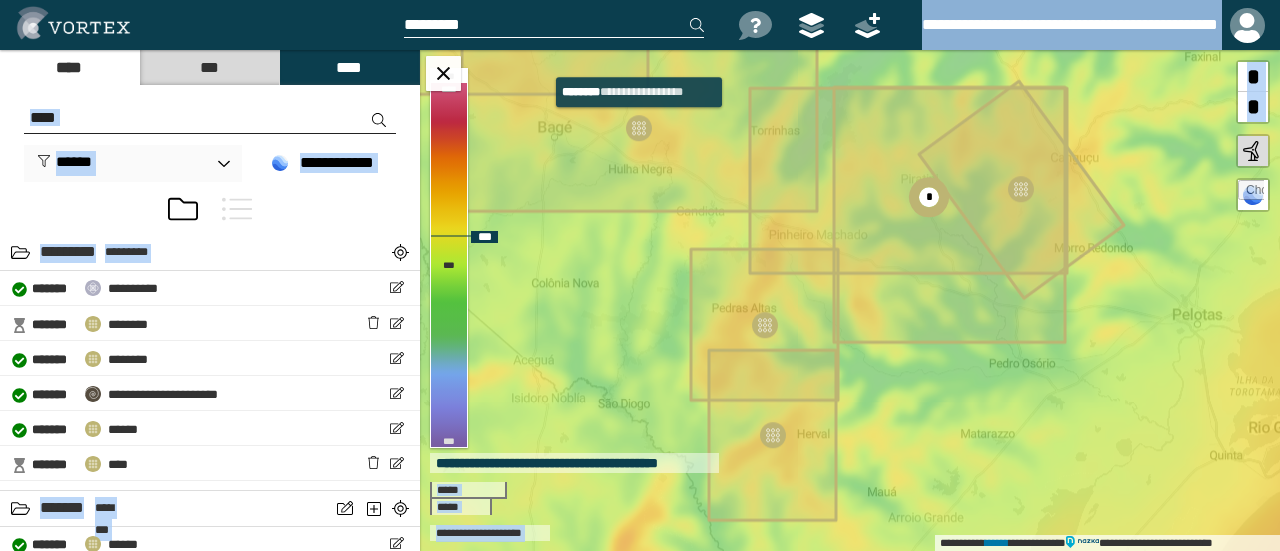 click on "**********" at bounding box center (850, 300) 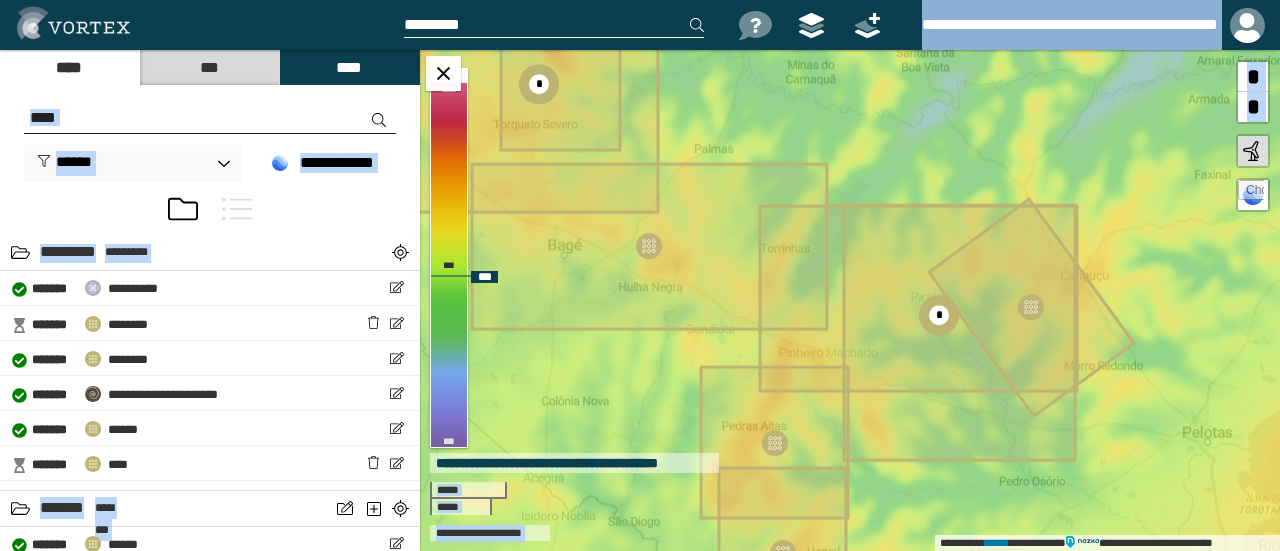 click on "**********" at bounding box center [850, 300] 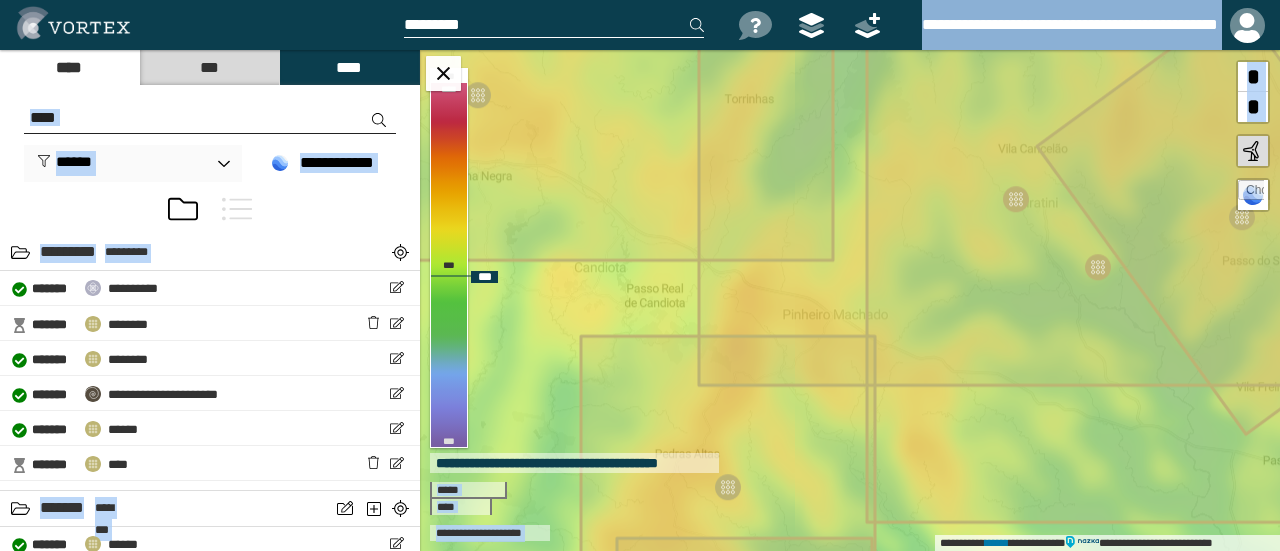 drag, startPoint x: 1049, startPoint y: 359, endPoint x: 984, endPoint y: 180, distance: 190.43634 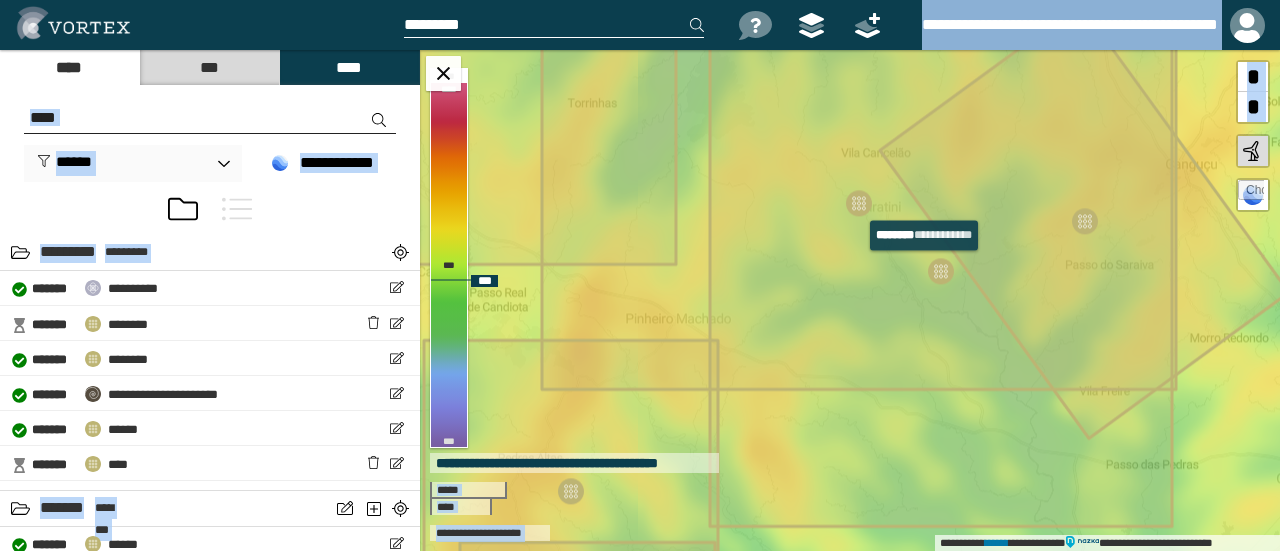 click at bounding box center [941, 271] 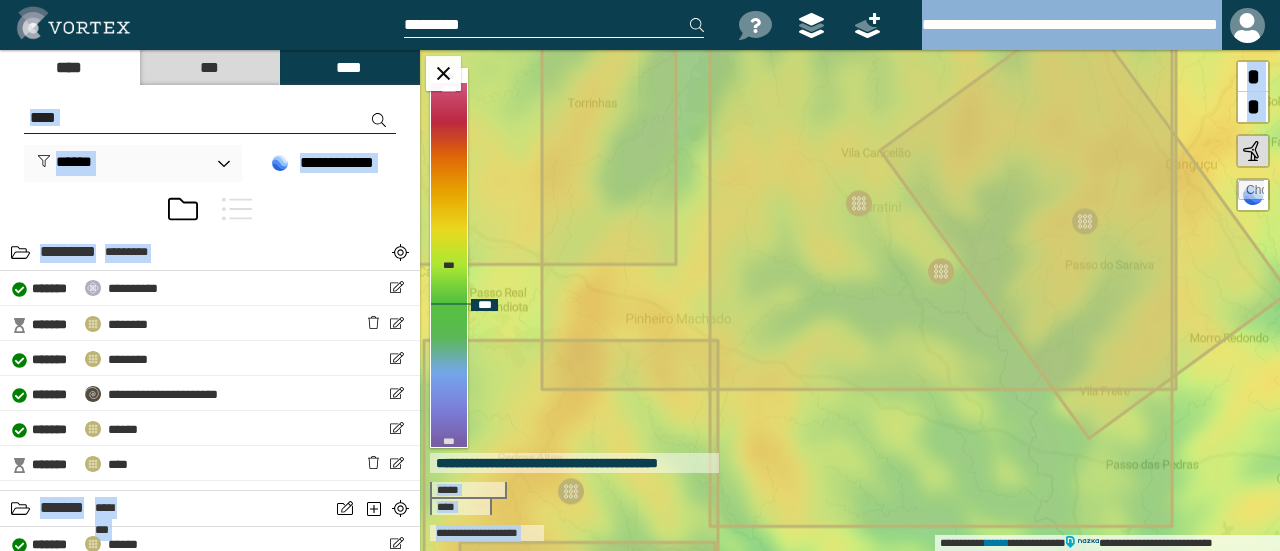 select on "*****" 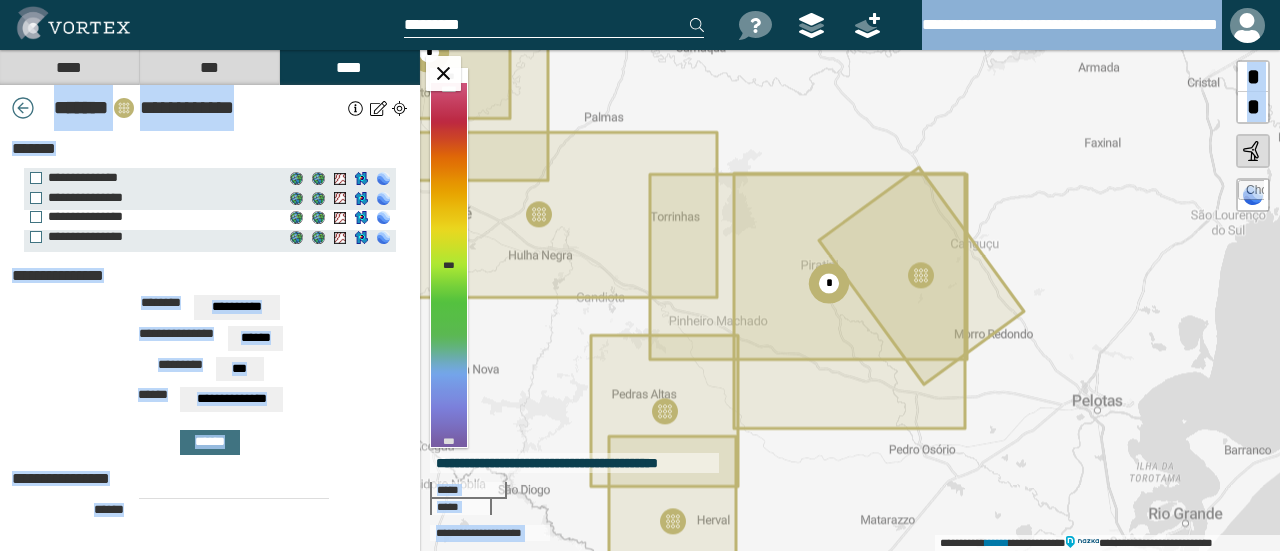 click on "**********" at bounding box center [152, 217] 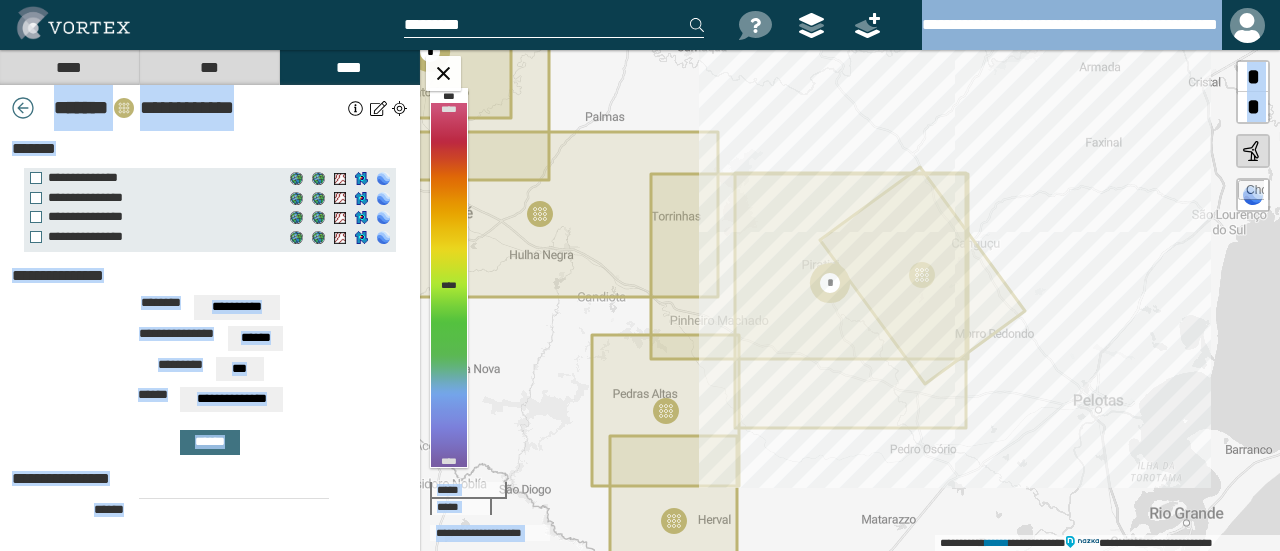 click on "**********" at bounding box center (241, 108) 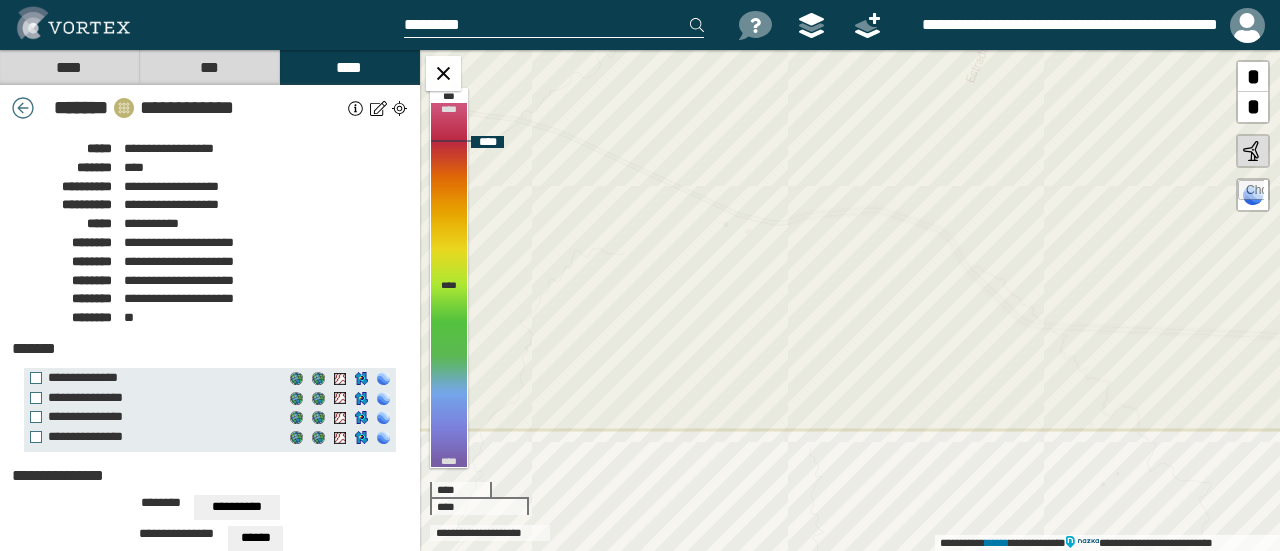 click 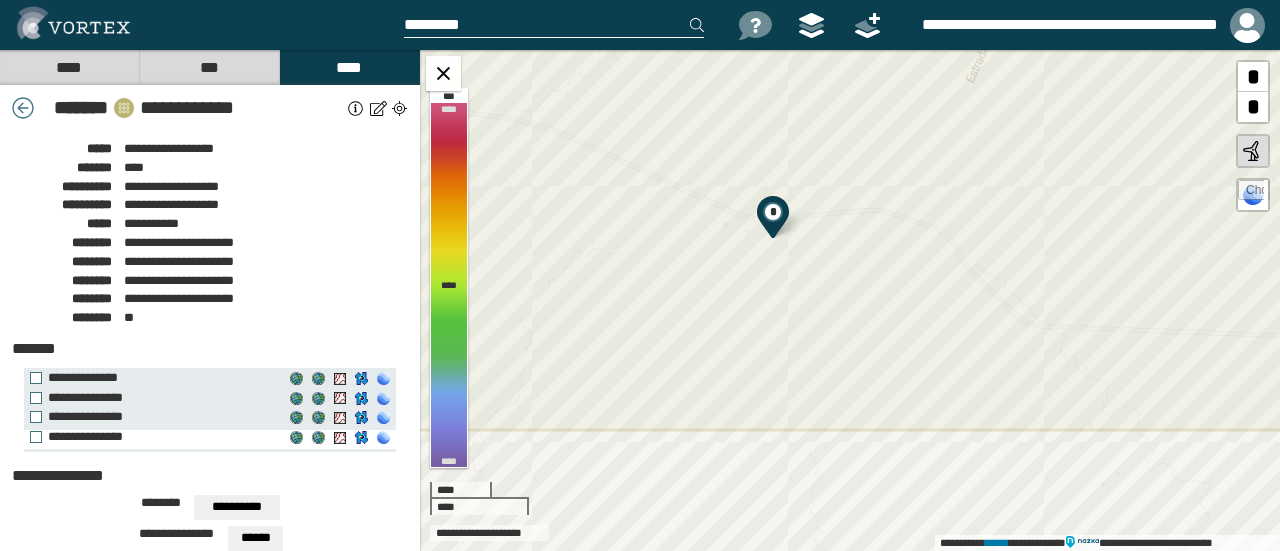 scroll, scrollTop: 200, scrollLeft: 0, axis: vertical 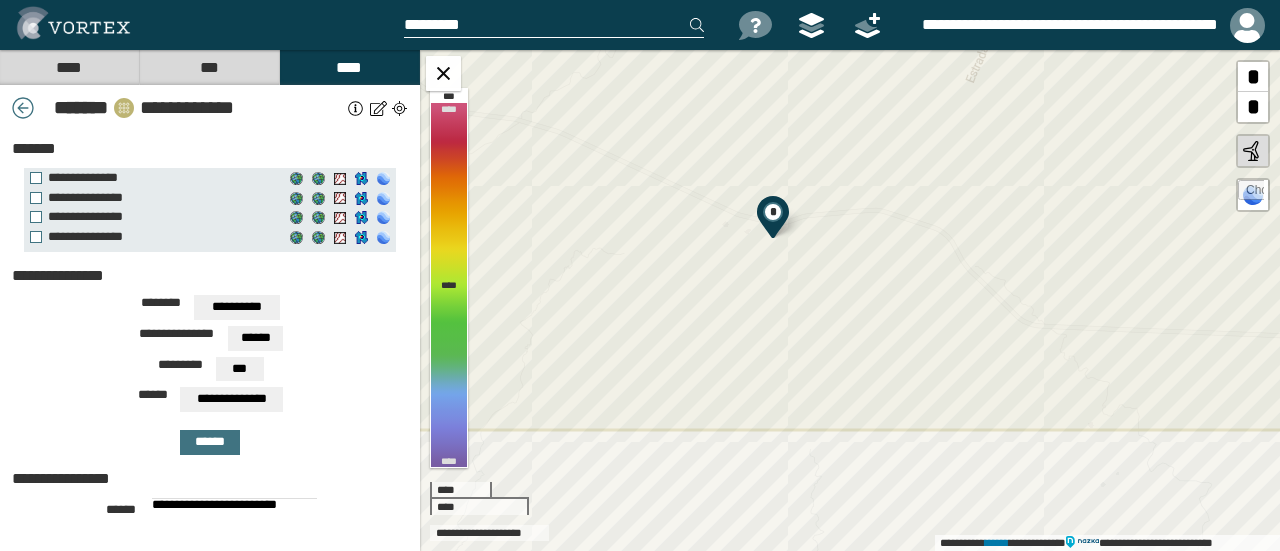 drag, startPoint x: 290, startPoint y: 497, endPoint x: 26, endPoint y: 493, distance: 264.0303 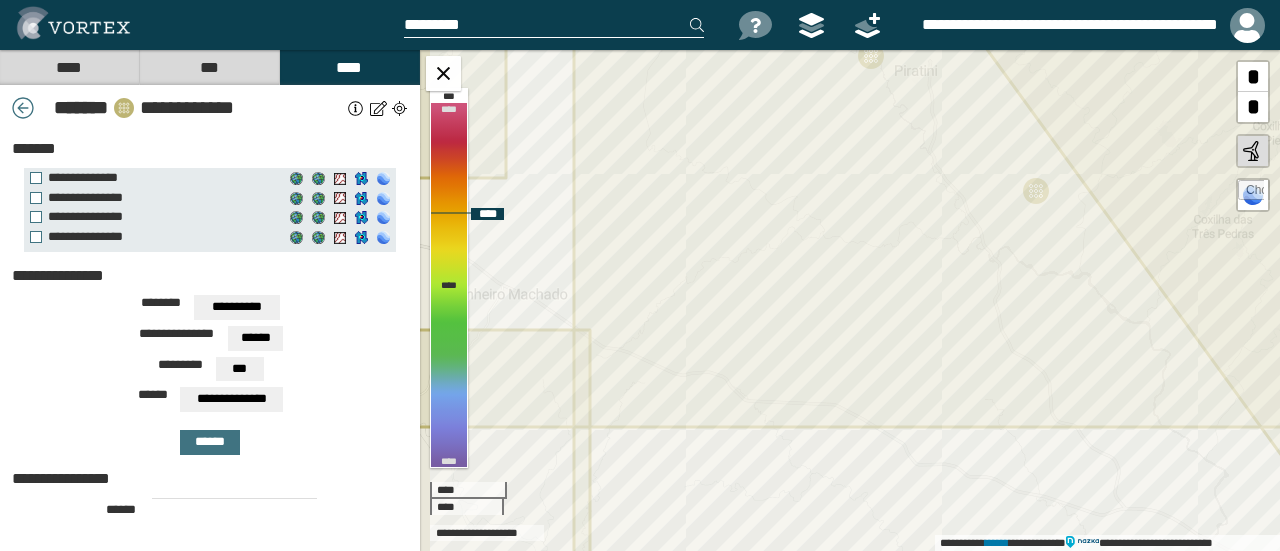 type 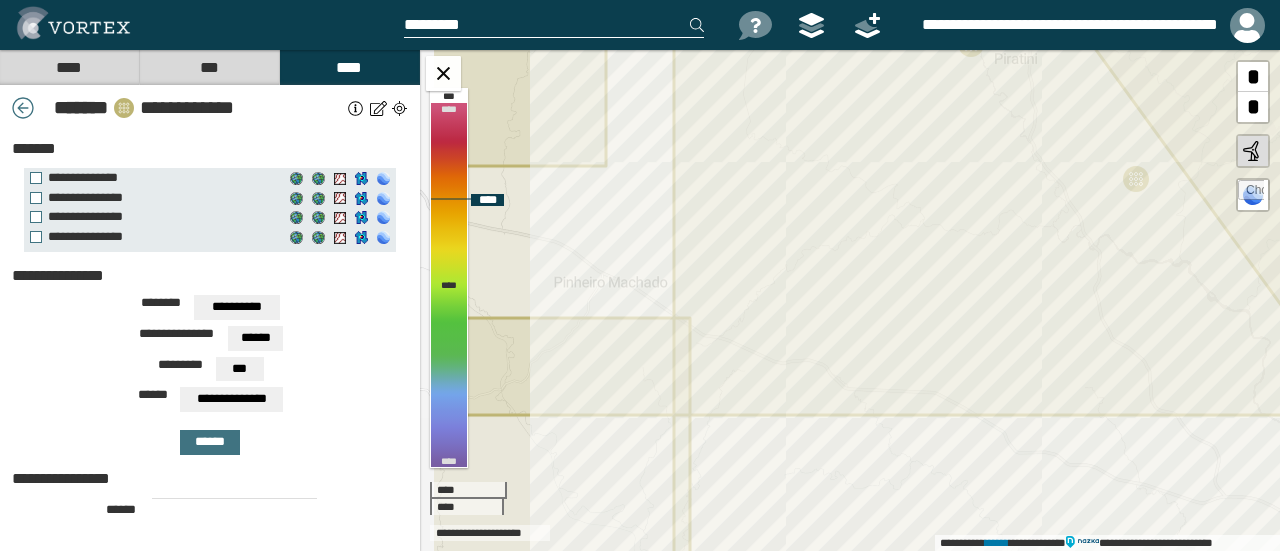 drag, startPoint x: 729, startPoint y: 351, endPoint x: 818, endPoint y: 334, distance: 90.60905 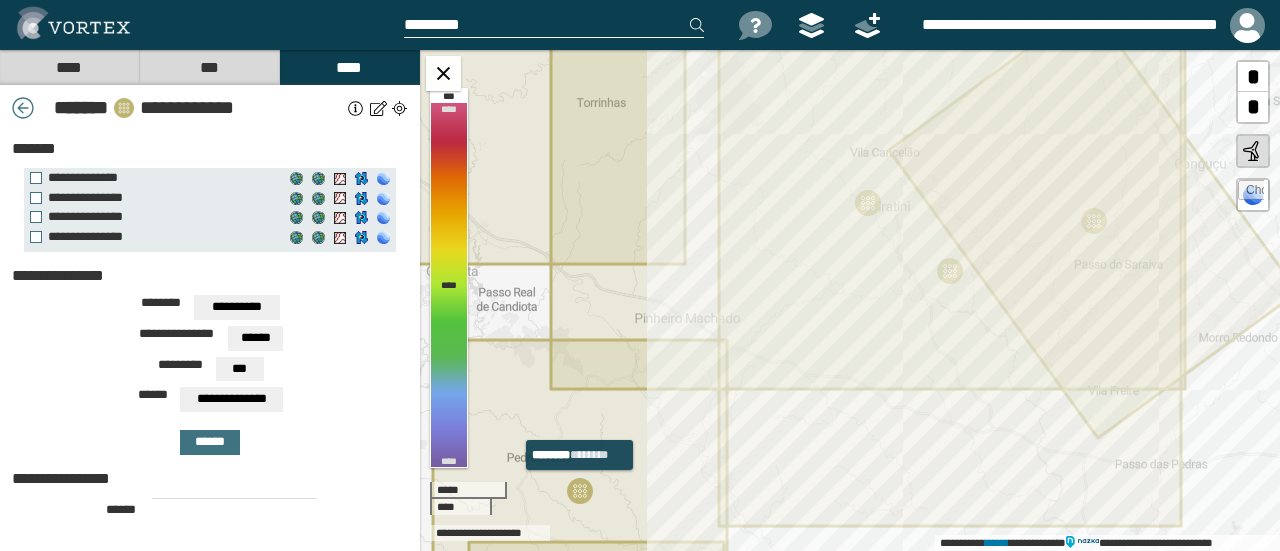 click at bounding box center (580, 491) 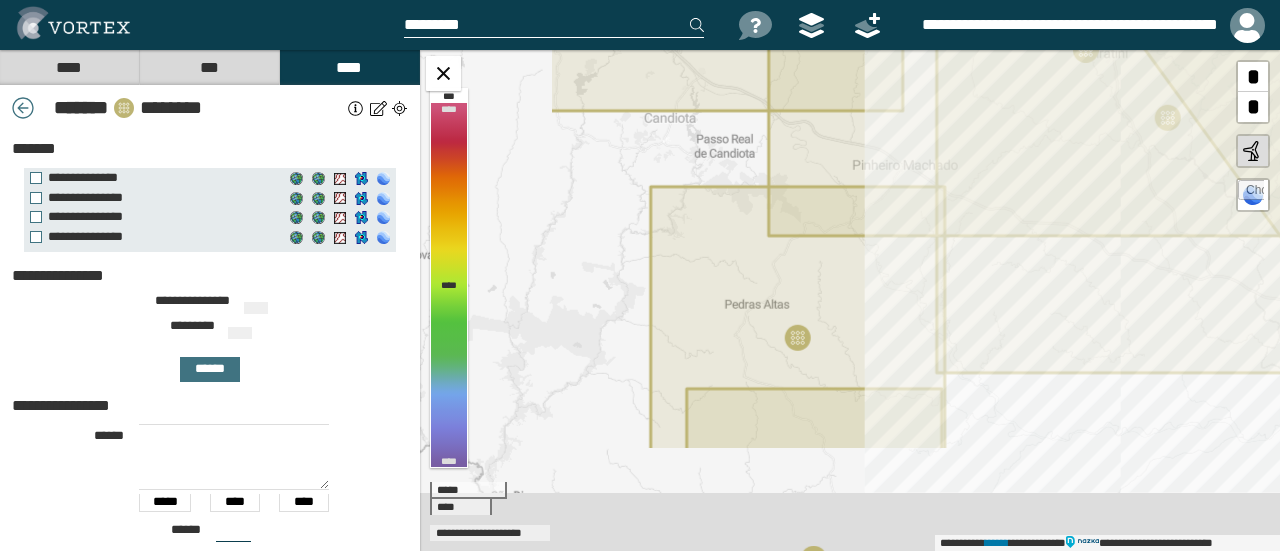 type on "***" 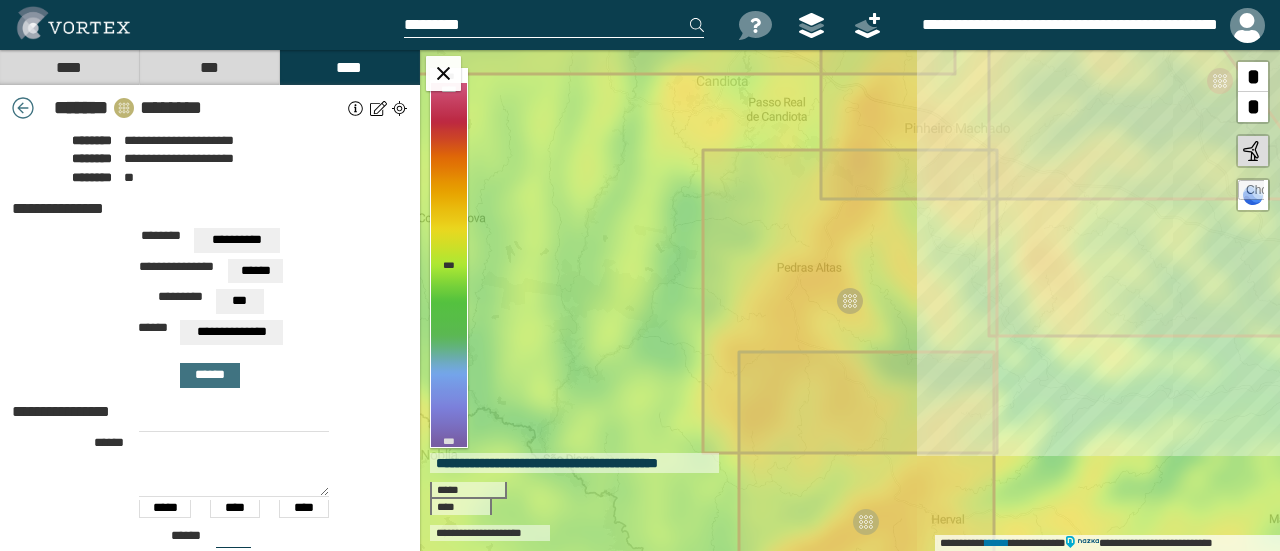 scroll, scrollTop: 0, scrollLeft: 0, axis: both 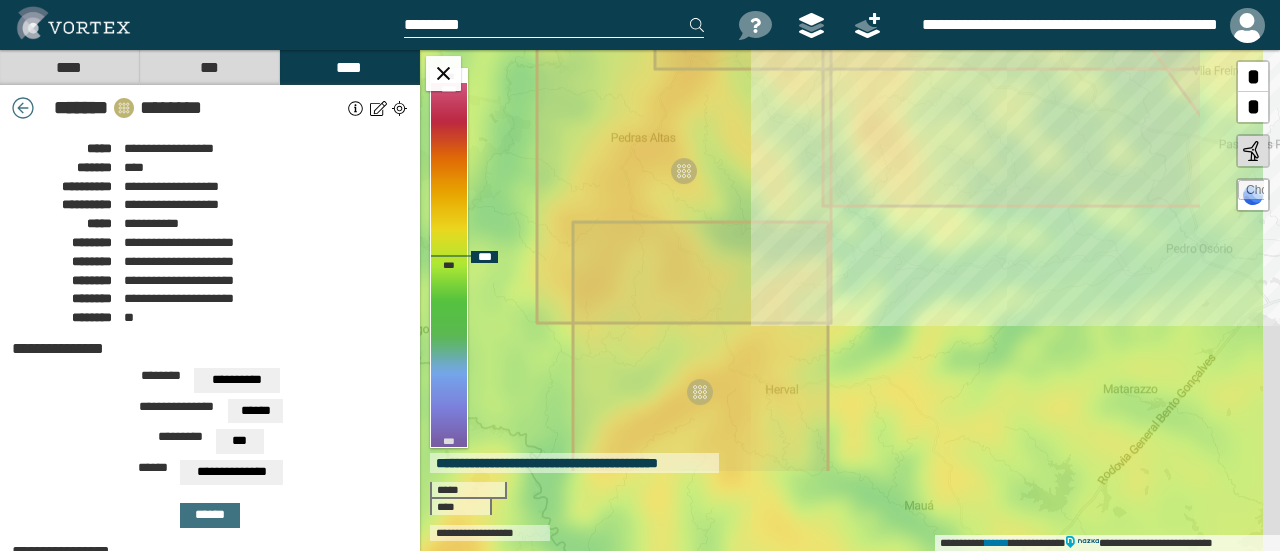 drag, startPoint x: 705, startPoint y: 349, endPoint x: 539, endPoint y: 219, distance: 210.84592 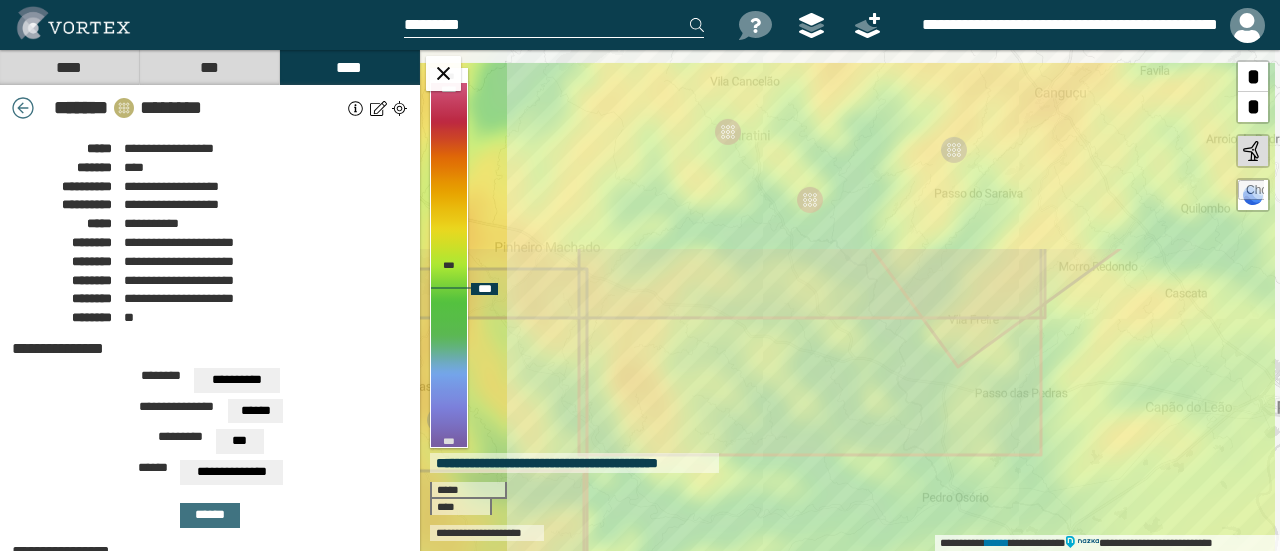 drag, startPoint x: 1000, startPoint y: 233, endPoint x: 748, endPoint y: 511, distance: 375.2173 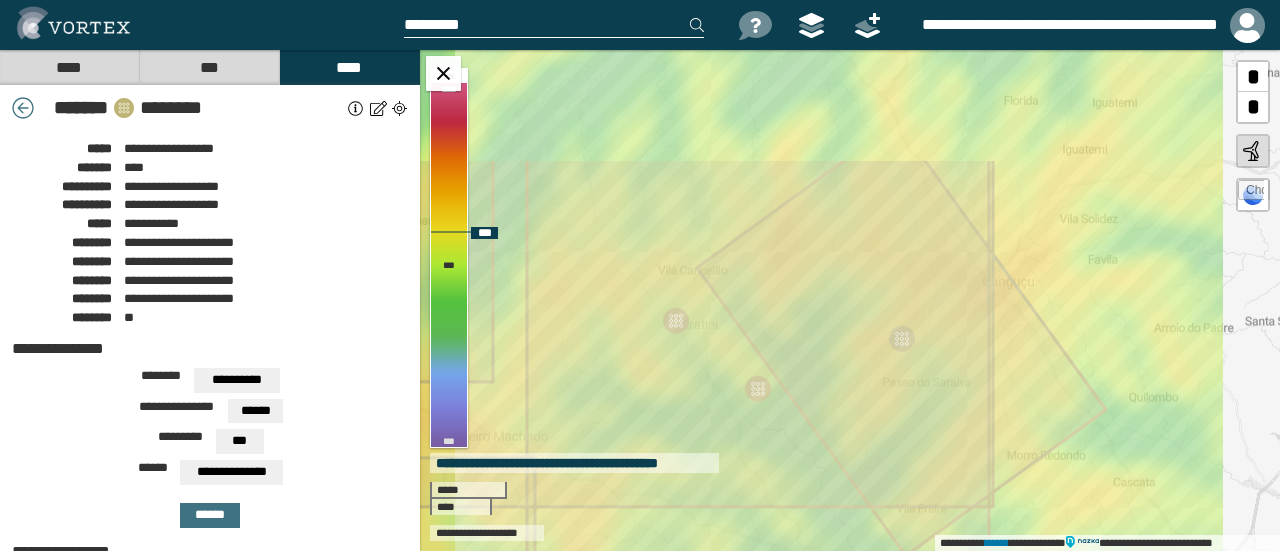 drag, startPoint x: 908, startPoint y: 298, endPoint x: 878, endPoint y: 403, distance: 109.201645 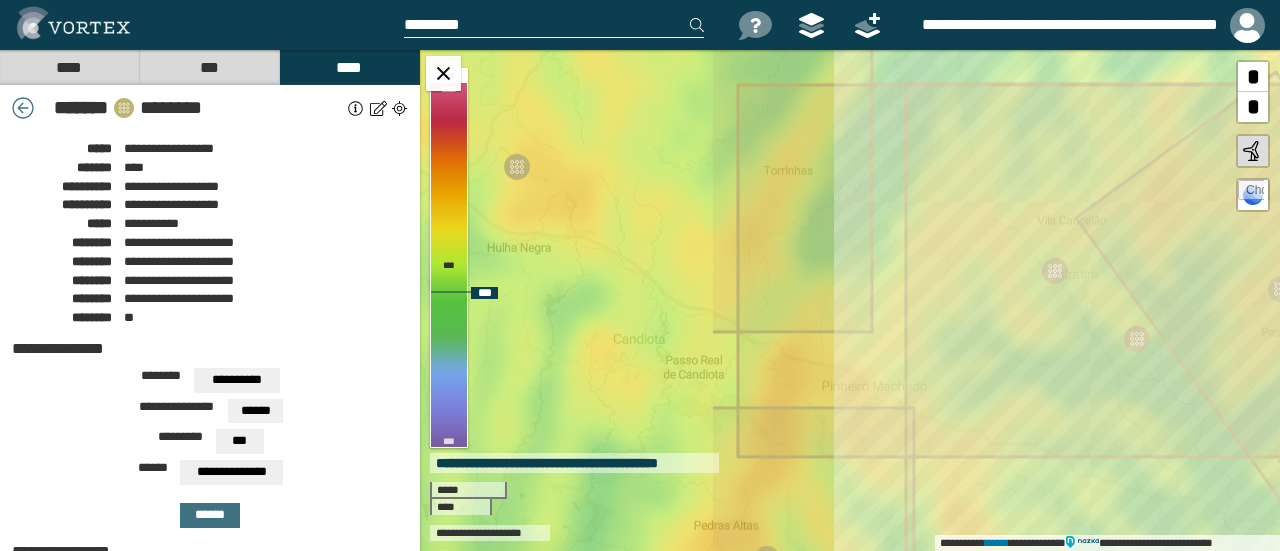 drag, startPoint x: 747, startPoint y: 341, endPoint x: 1136, endPoint y: 291, distance: 392.2002 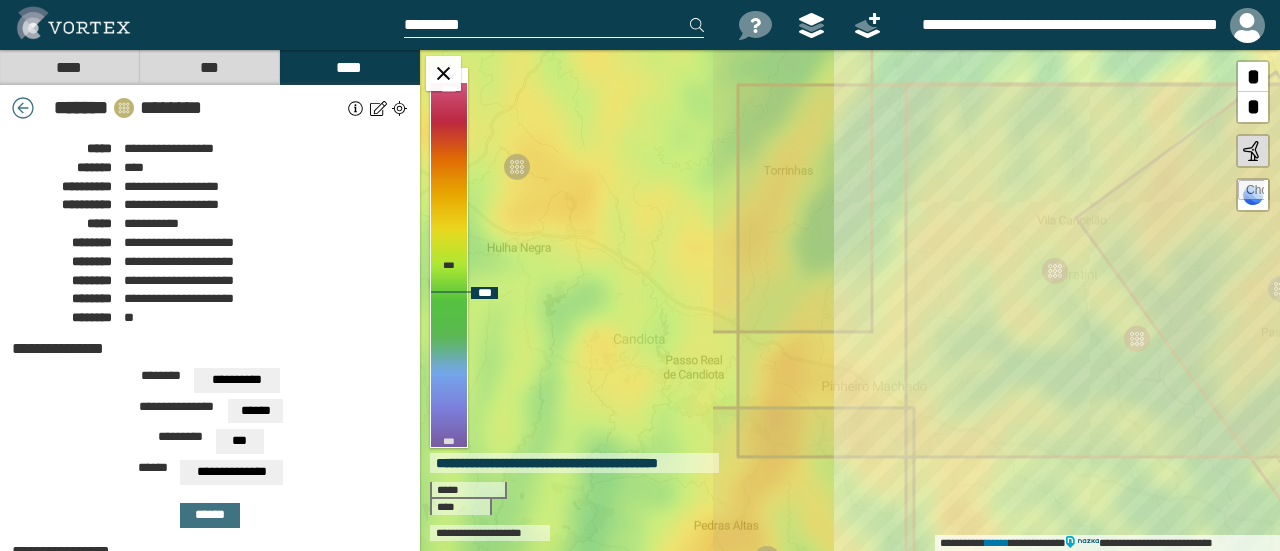 click 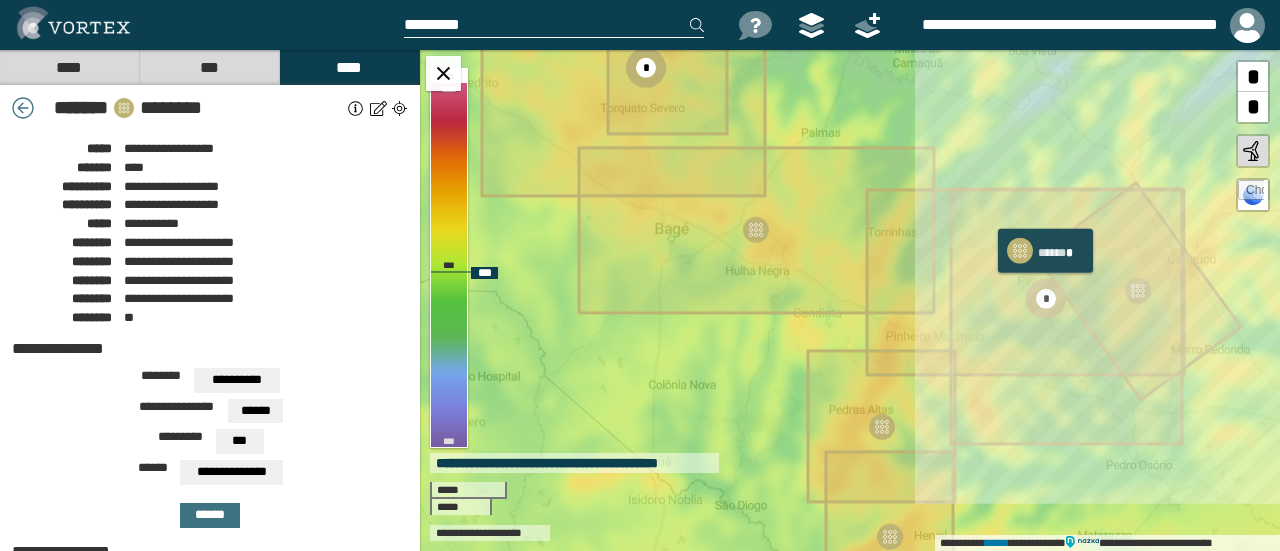 click on "*" at bounding box center [1046, 299] 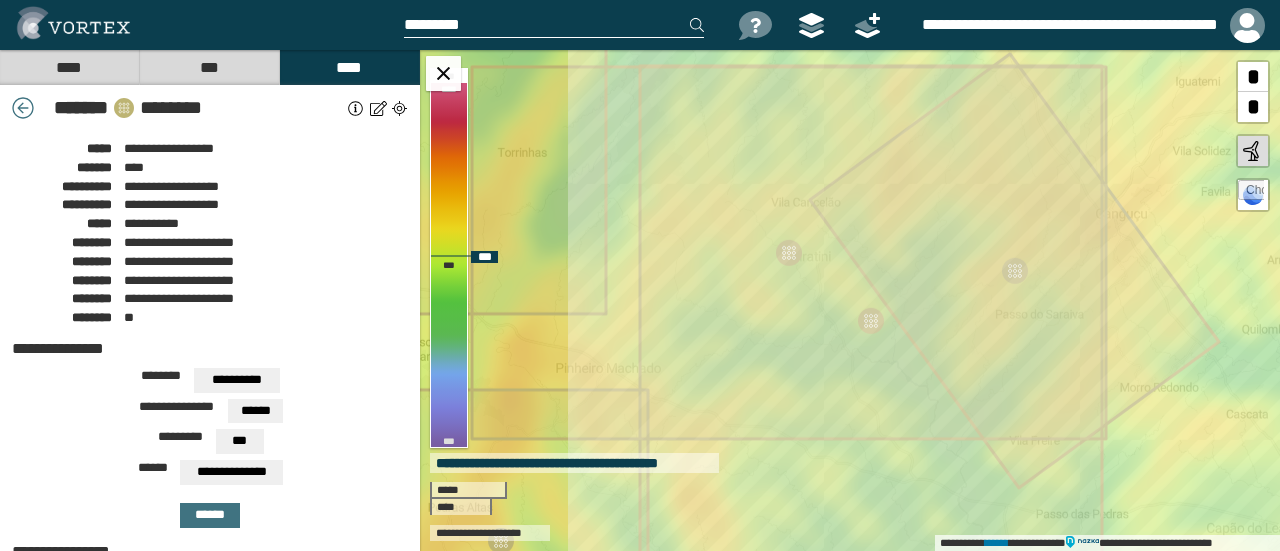 click 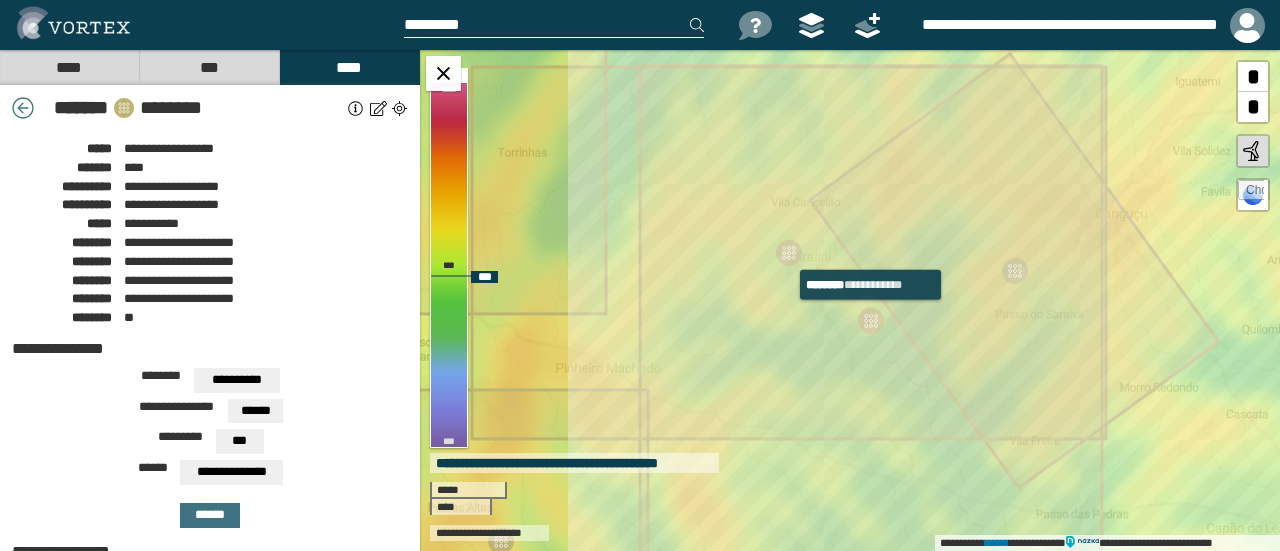 click at bounding box center [871, 321] 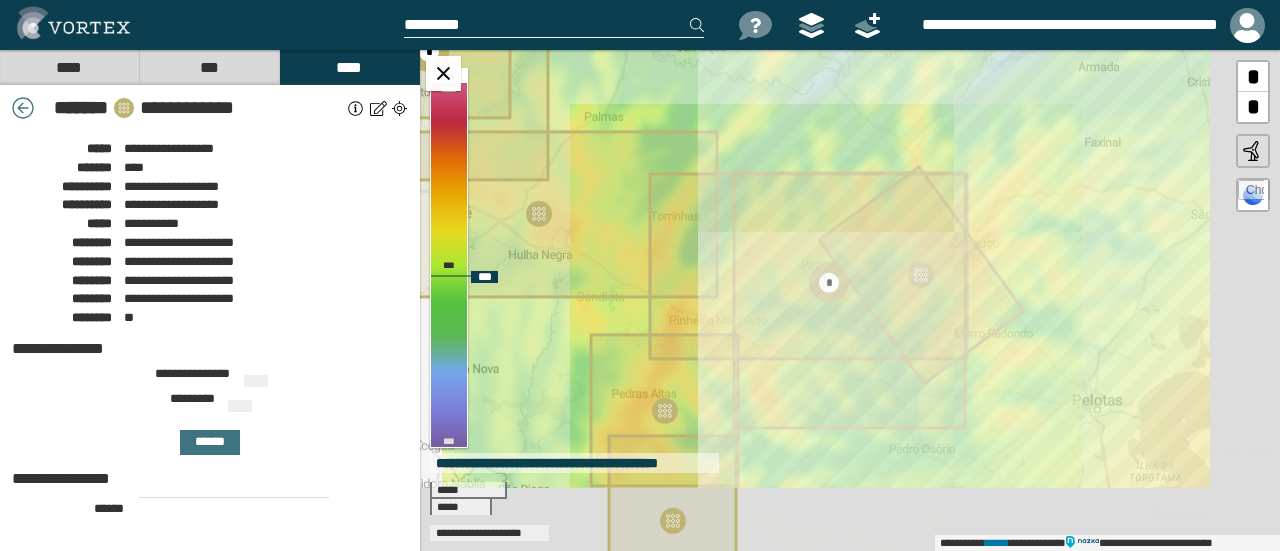 type on "***" 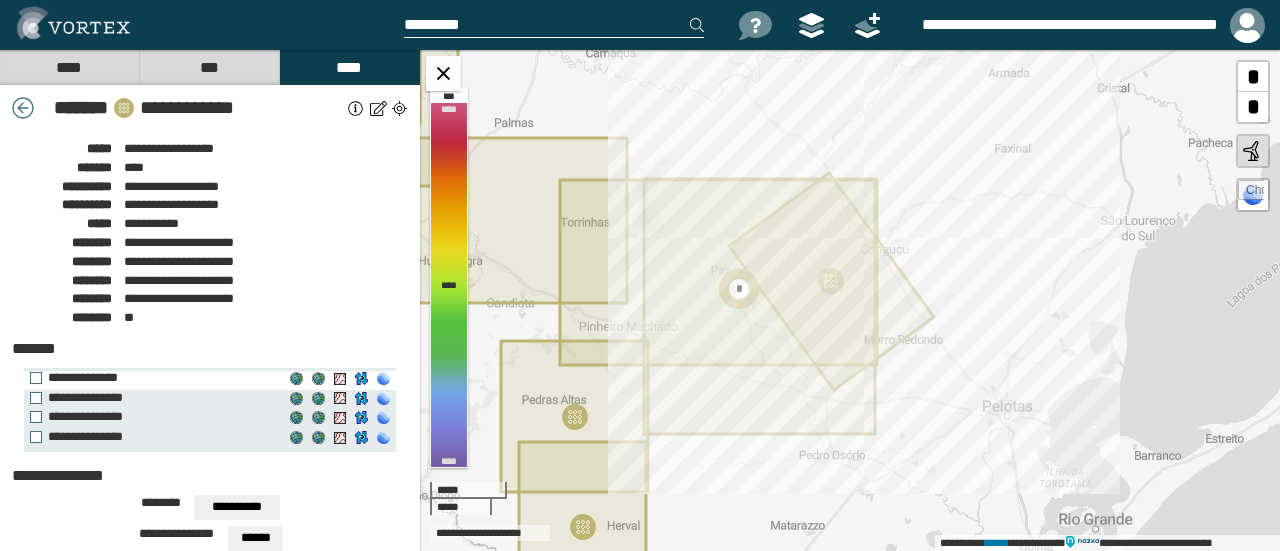 click on "**********" at bounding box center [152, 378] 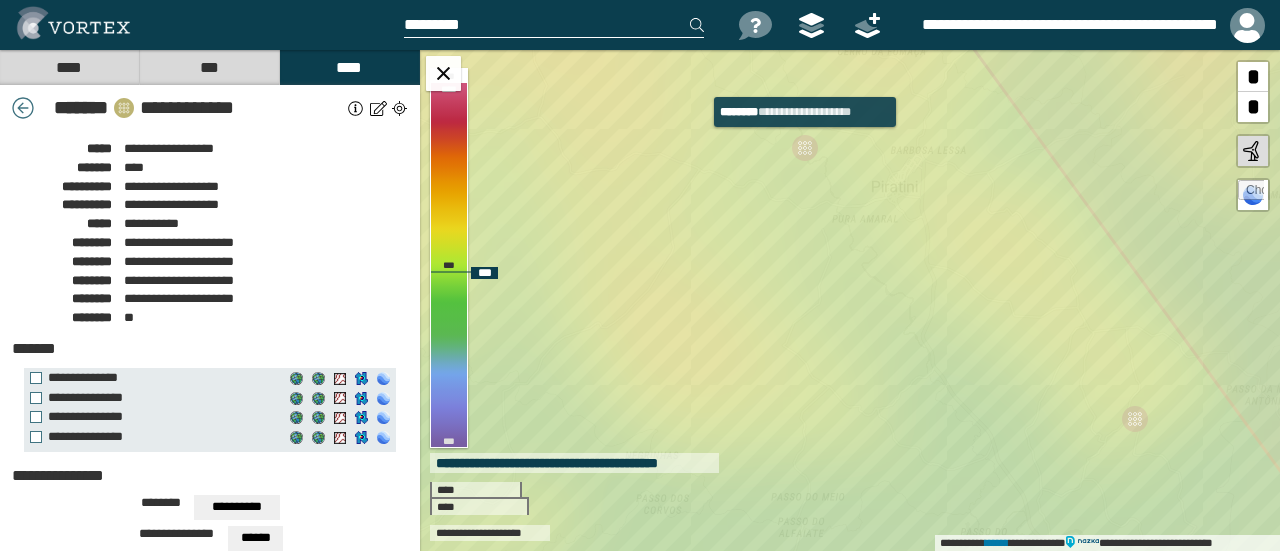 click at bounding box center [805, 148] 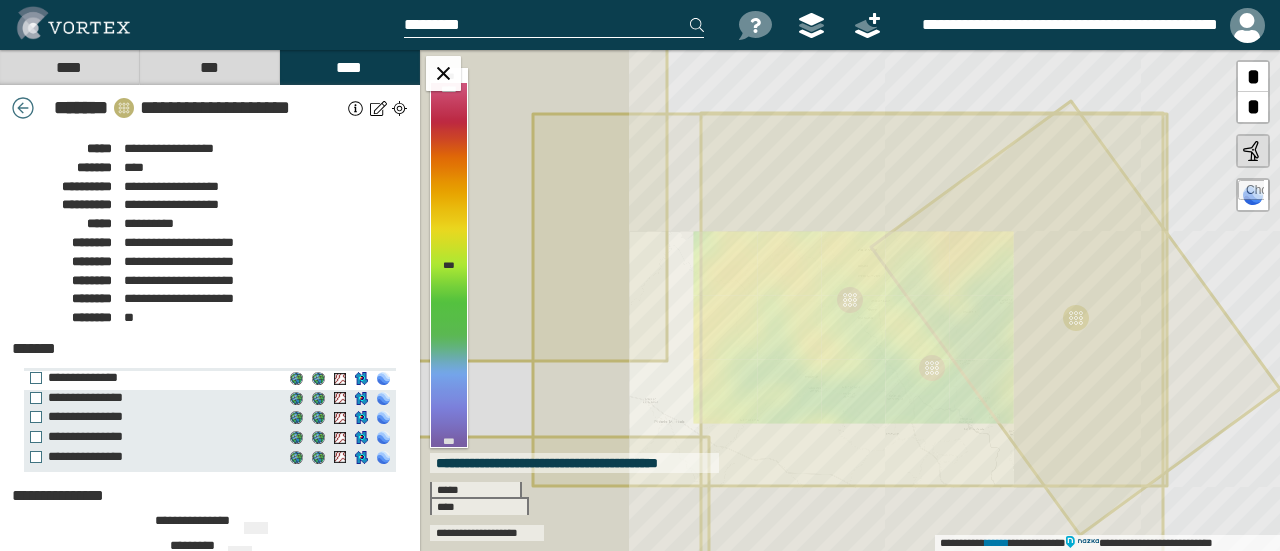 type on "***" 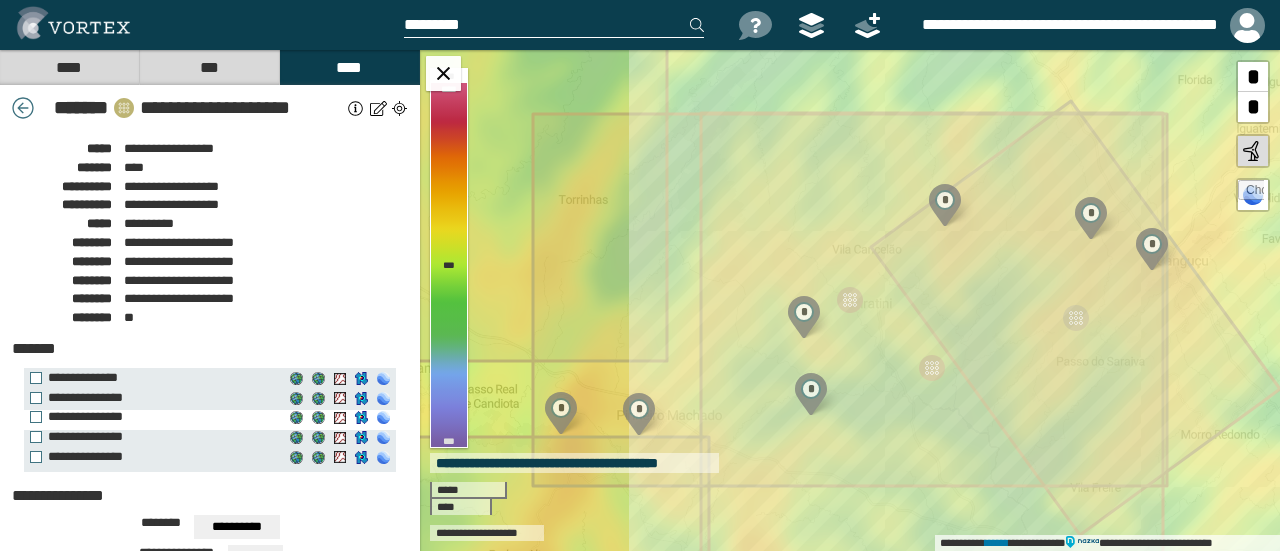 click on "**********" at bounding box center [152, 417] 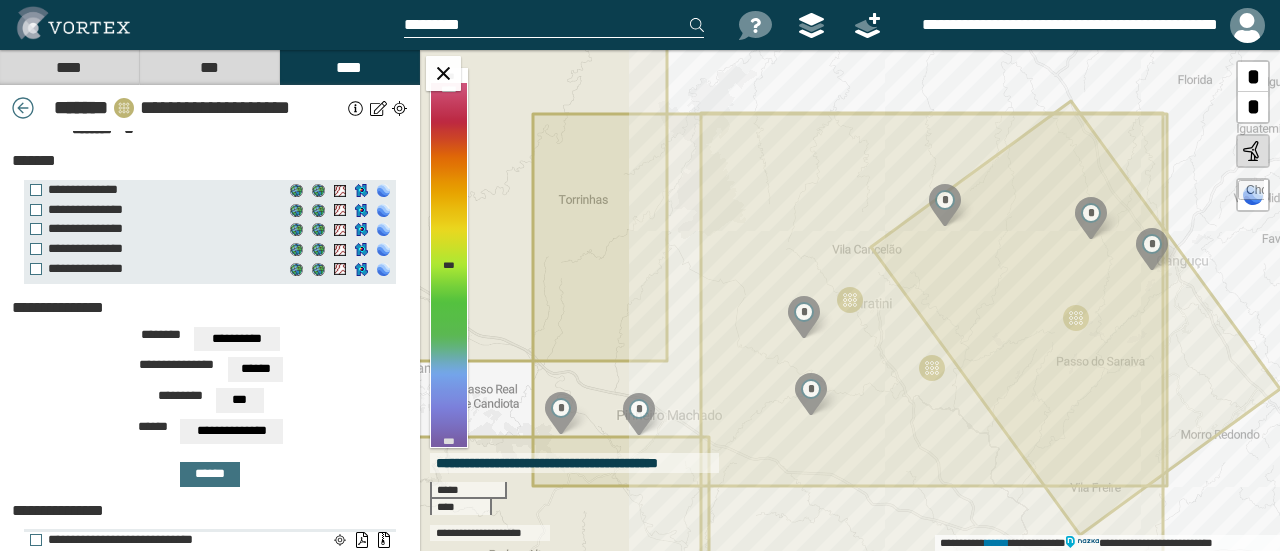 scroll, scrollTop: 392, scrollLeft: 0, axis: vertical 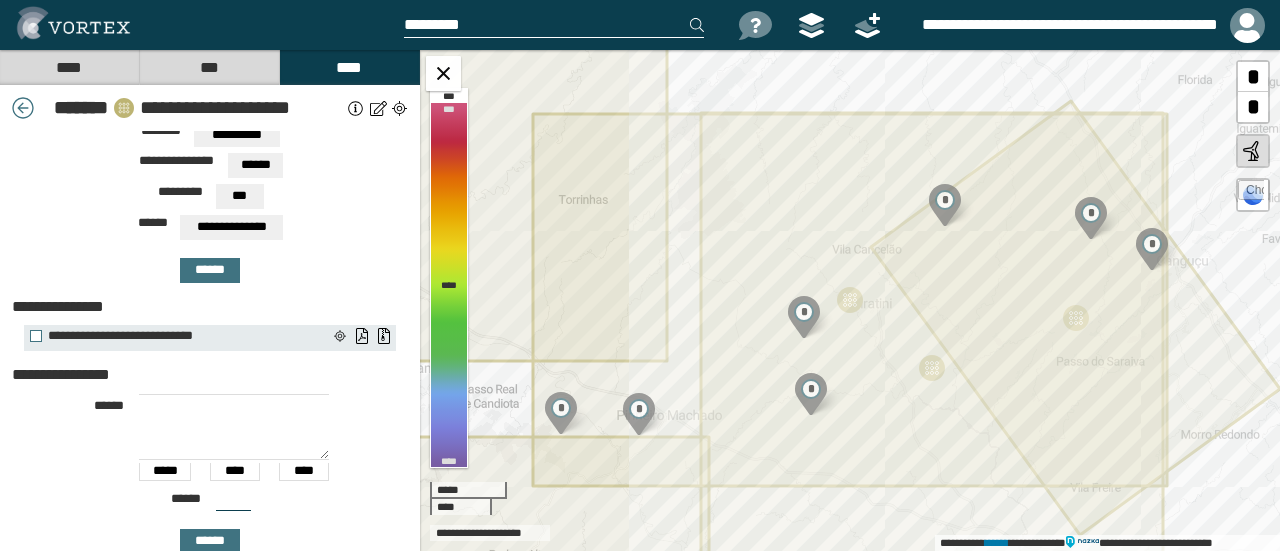 click at bounding box center [234, 427] 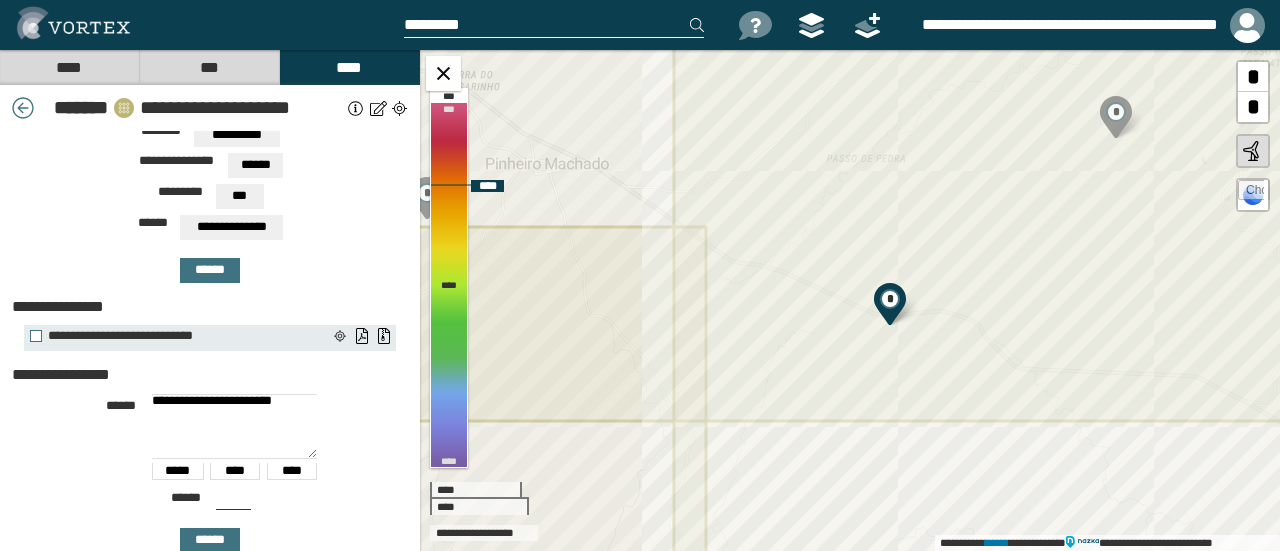 click 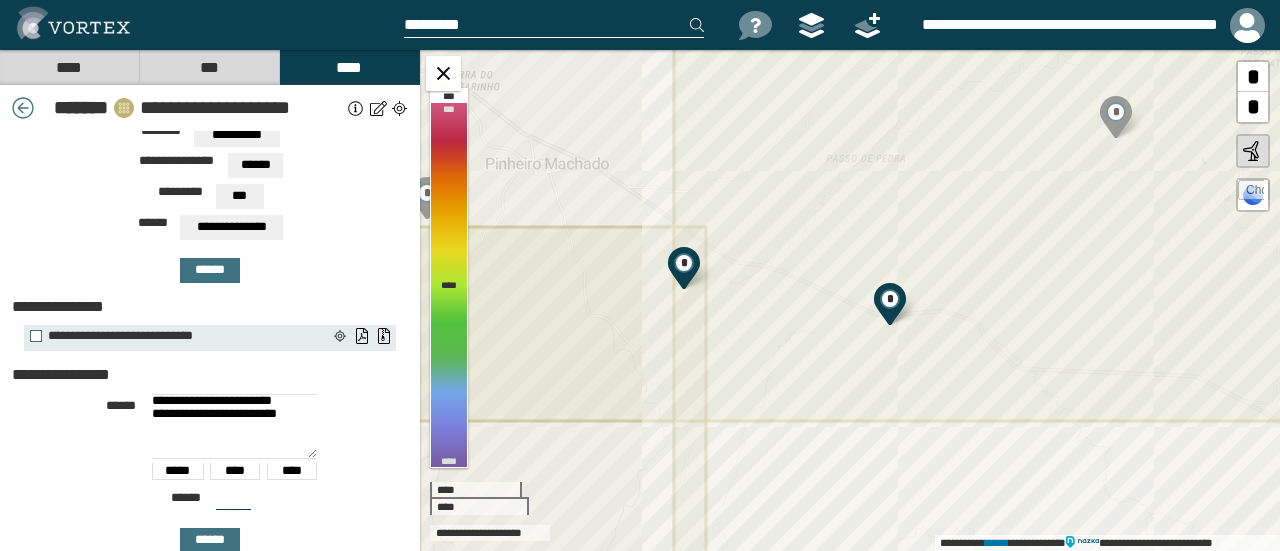 drag, startPoint x: 305, startPoint y: 387, endPoint x: 108, endPoint y: 372, distance: 197.57024 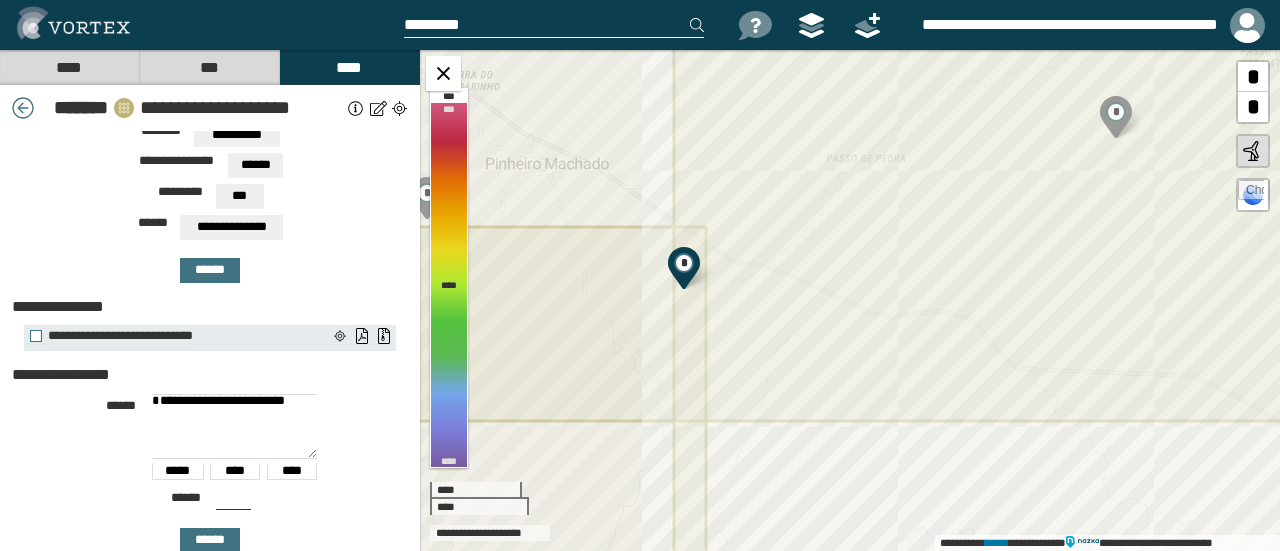 drag, startPoint x: 288, startPoint y: 401, endPoint x: 134, endPoint y: 391, distance: 154.32434 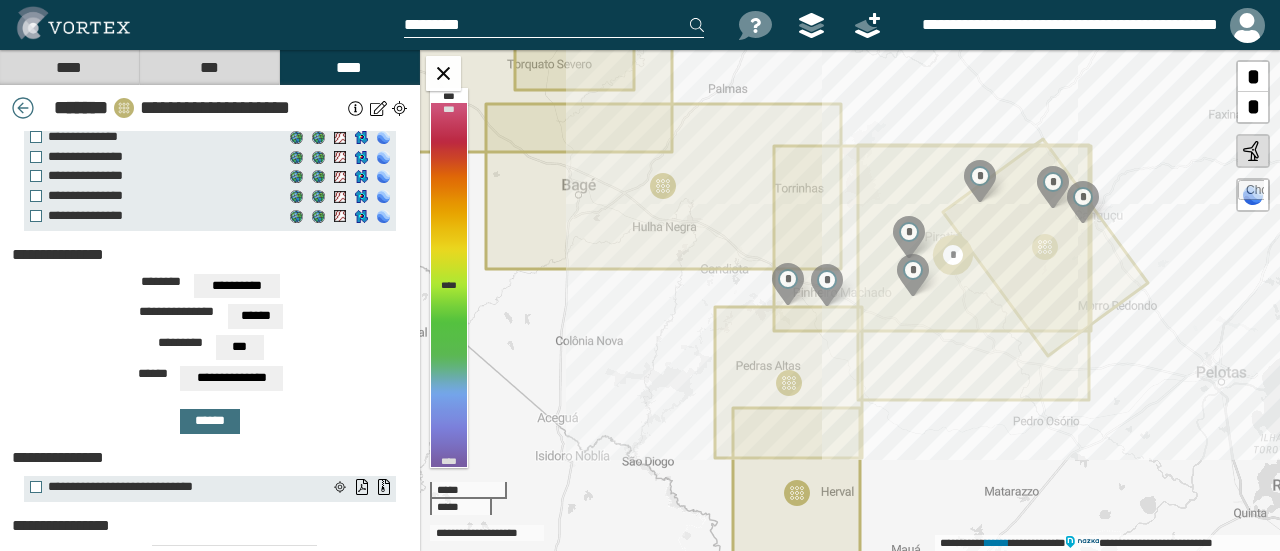 scroll, scrollTop: 0, scrollLeft: 0, axis: both 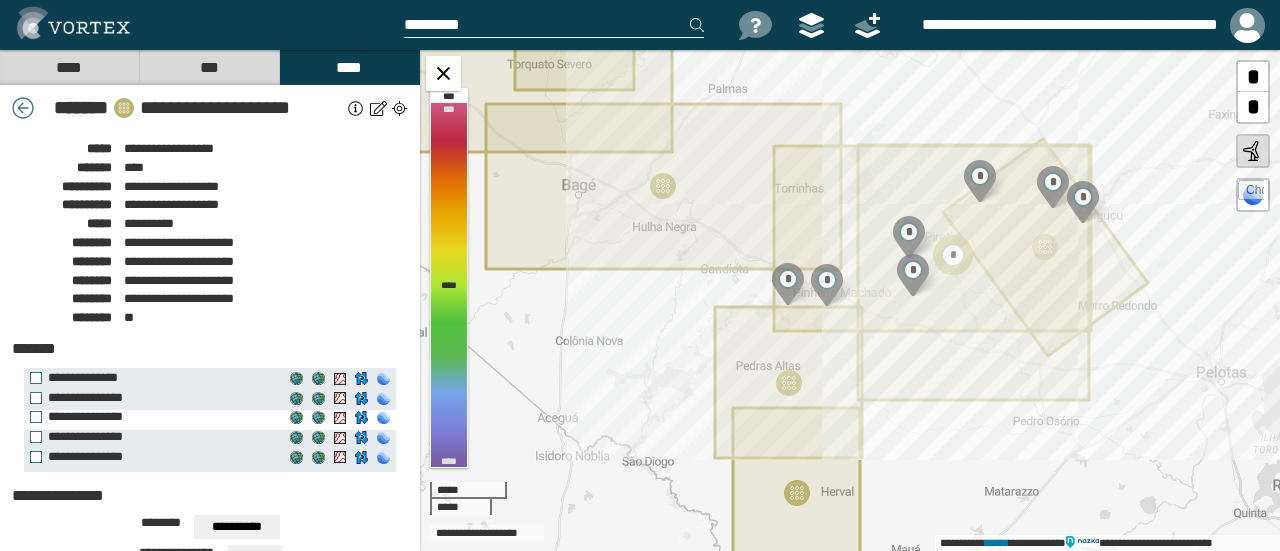 type 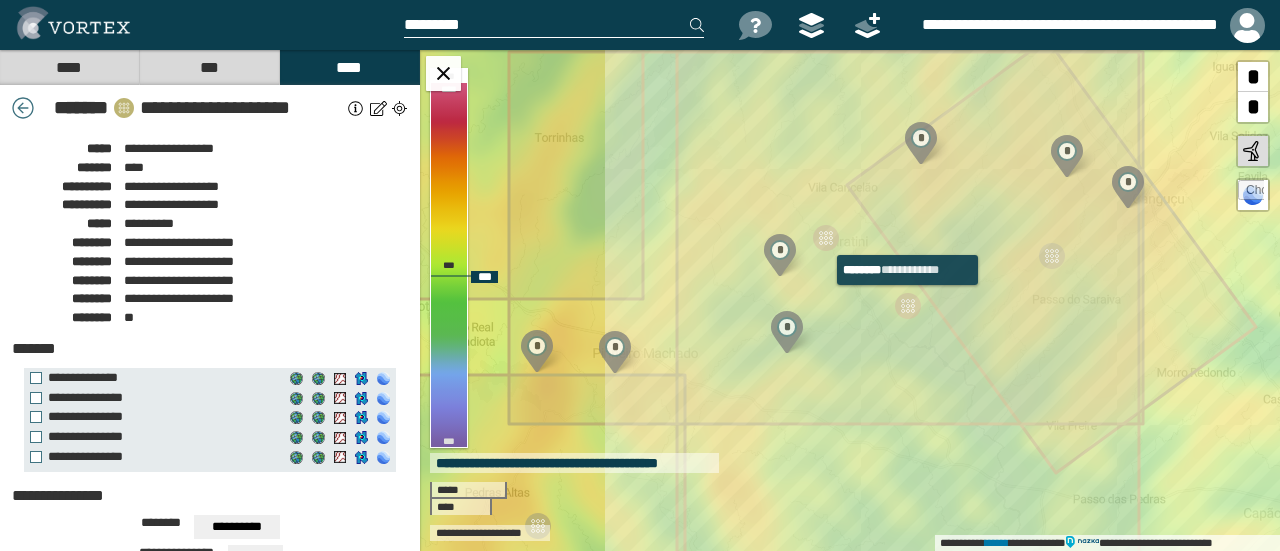click at bounding box center [908, 306] 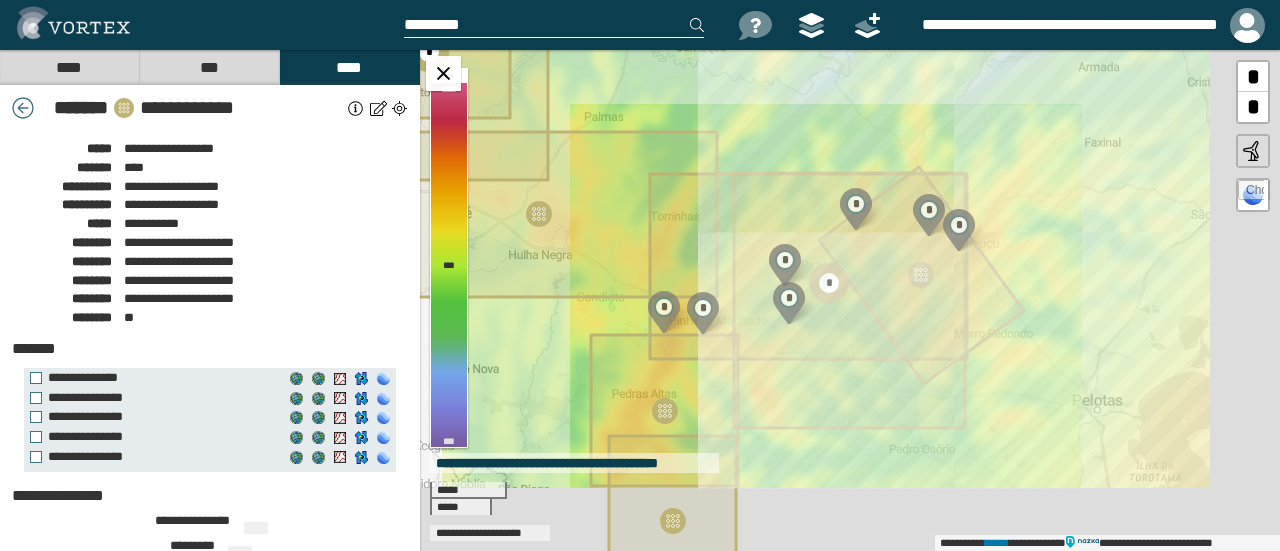 type on "***" 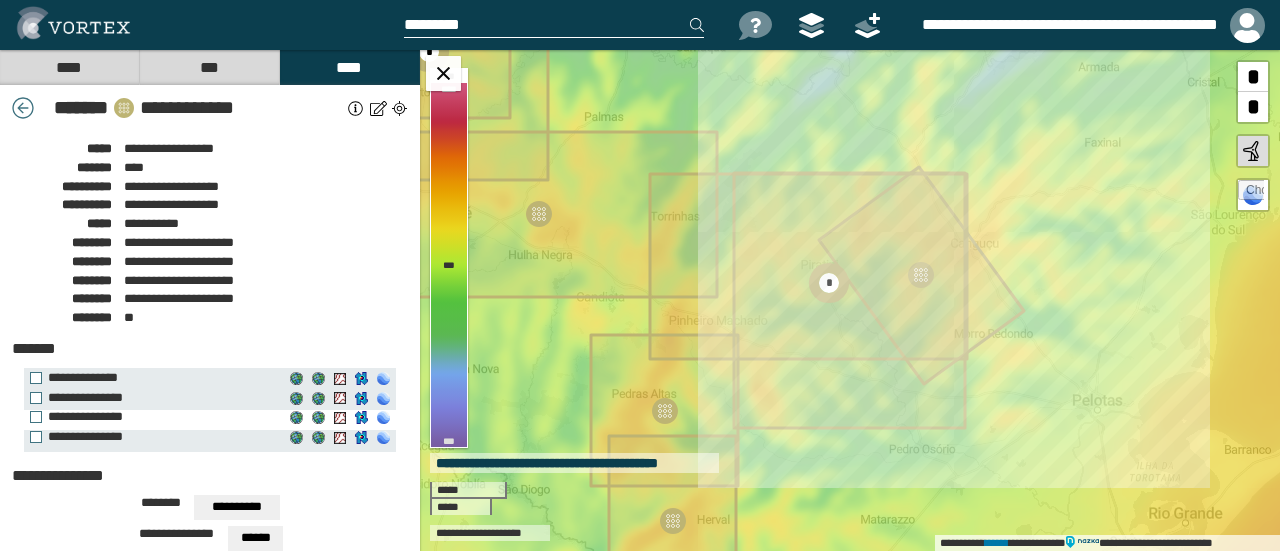 click on "**********" at bounding box center [152, 417] 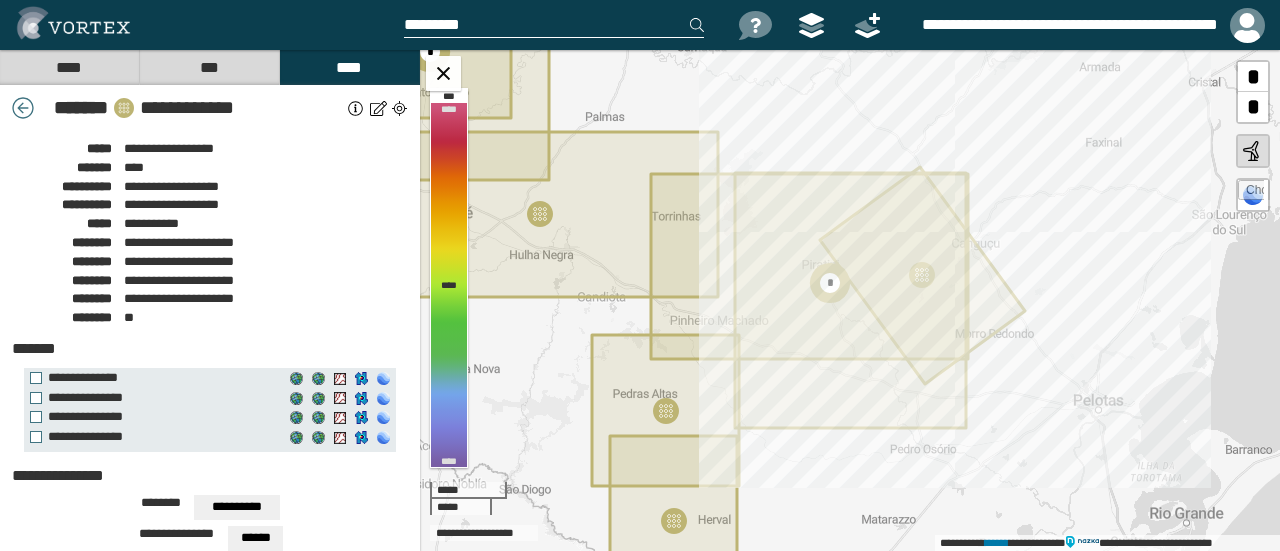 scroll, scrollTop: 200, scrollLeft: 0, axis: vertical 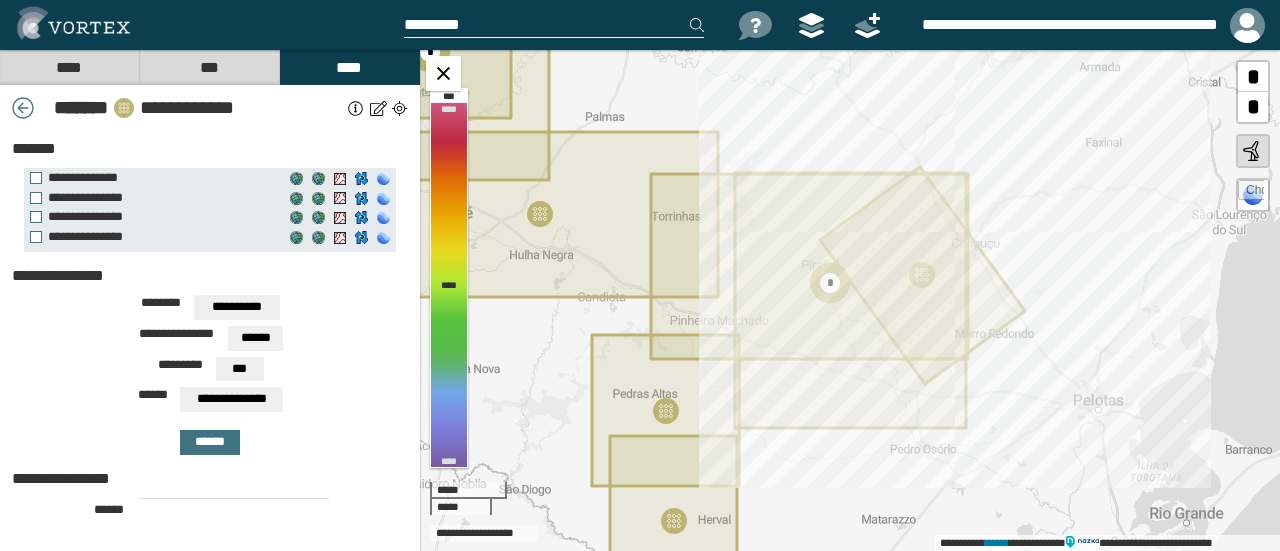 click at bounding box center [234, 531] 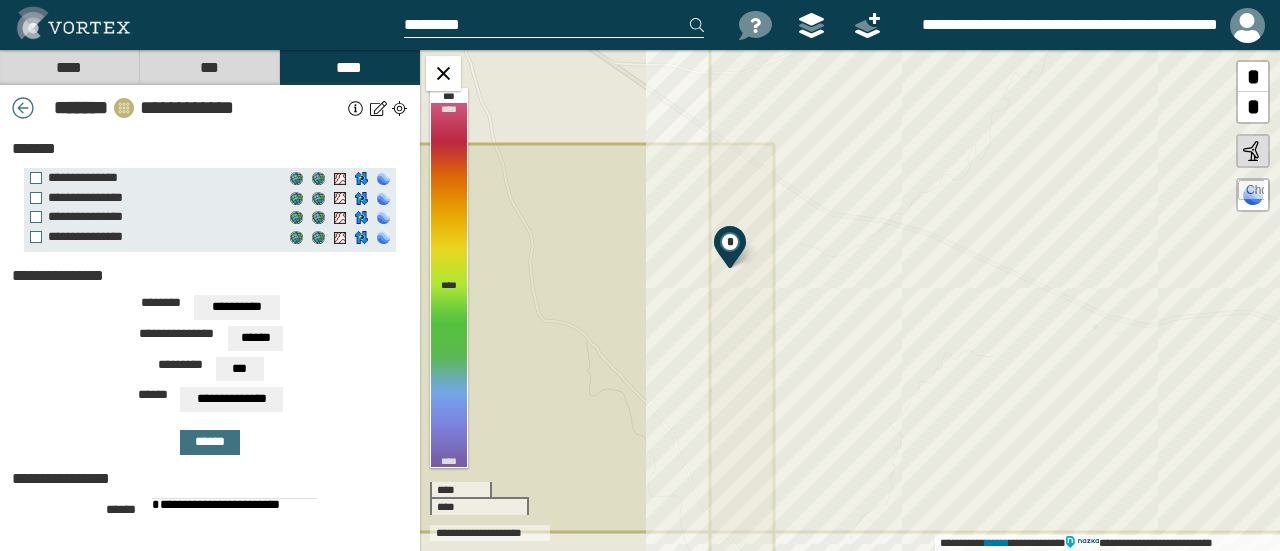 drag, startPoint x: 301, startPoint y: 514, endPoint x: 58, endPoint y: 516, distance: 243.00822 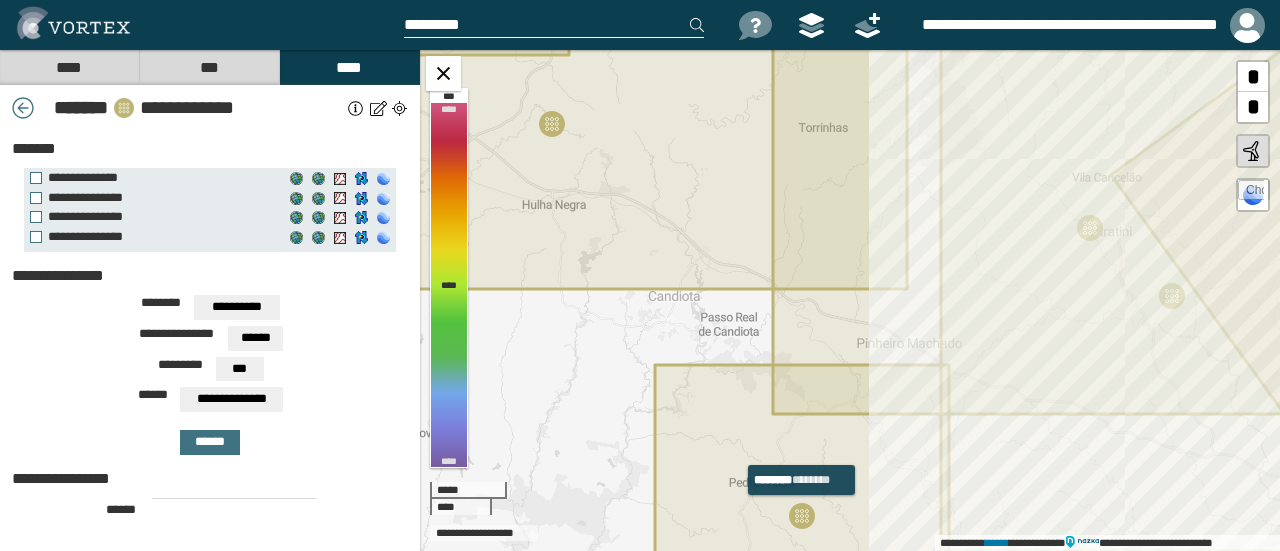 click at bounding box center (802, 516) 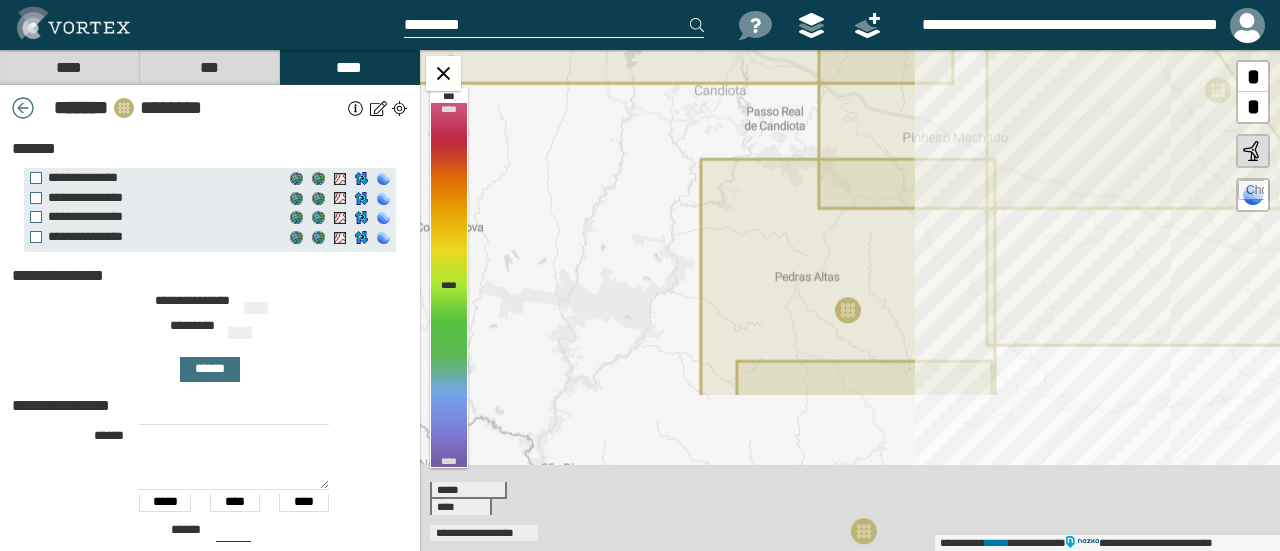 type on "***" 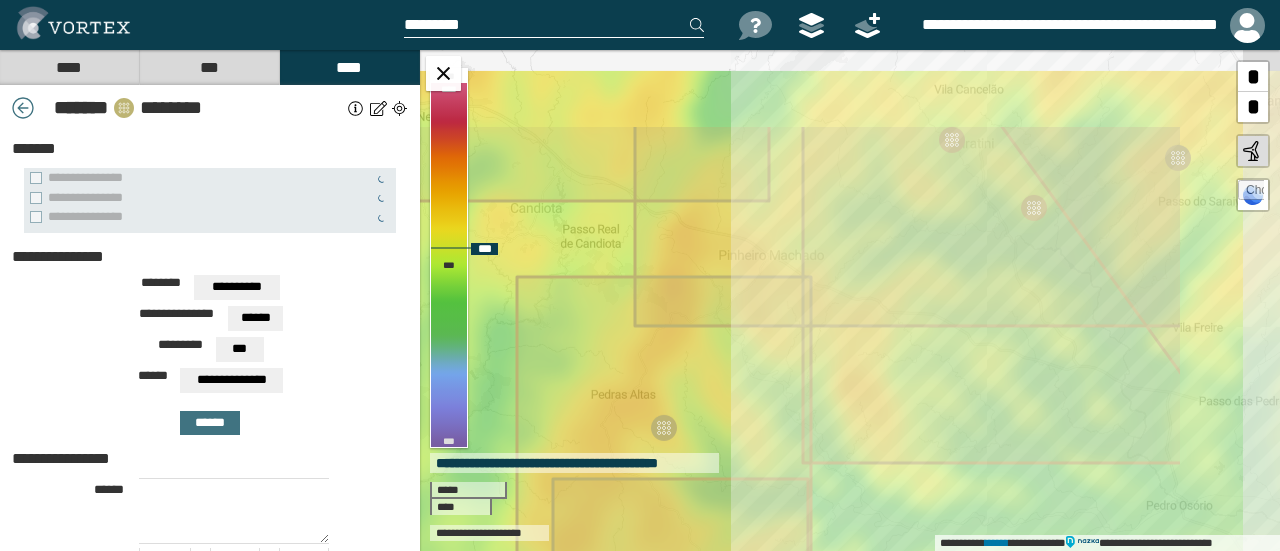 drag, startPoint x: 936, startPoint y: 273, endPoint x: 749, endPoint y: 401, distance: 226.612 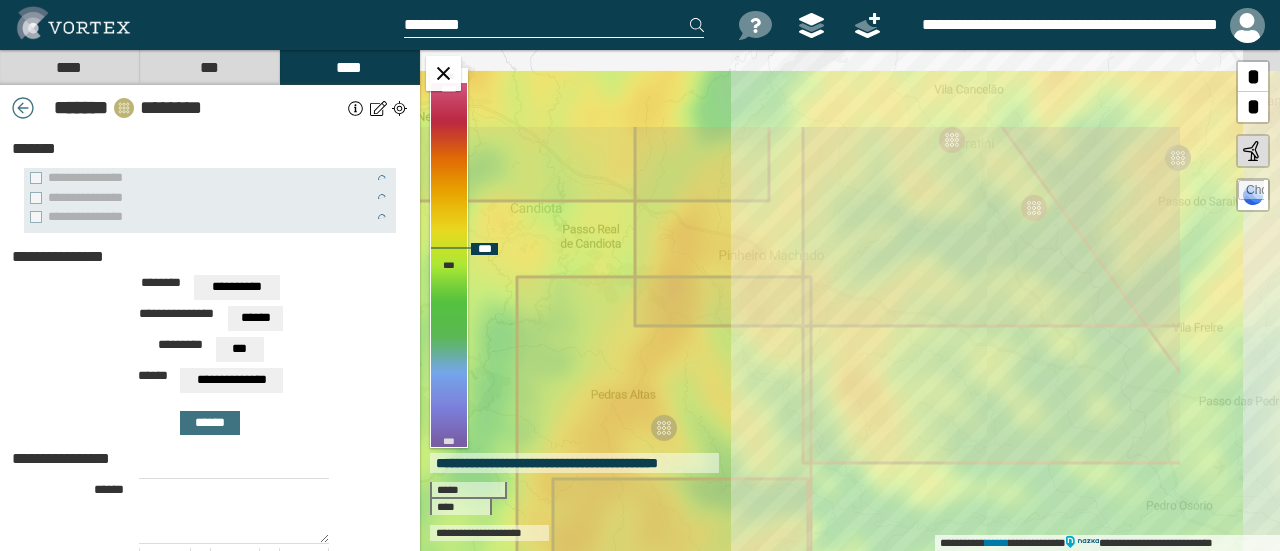 click 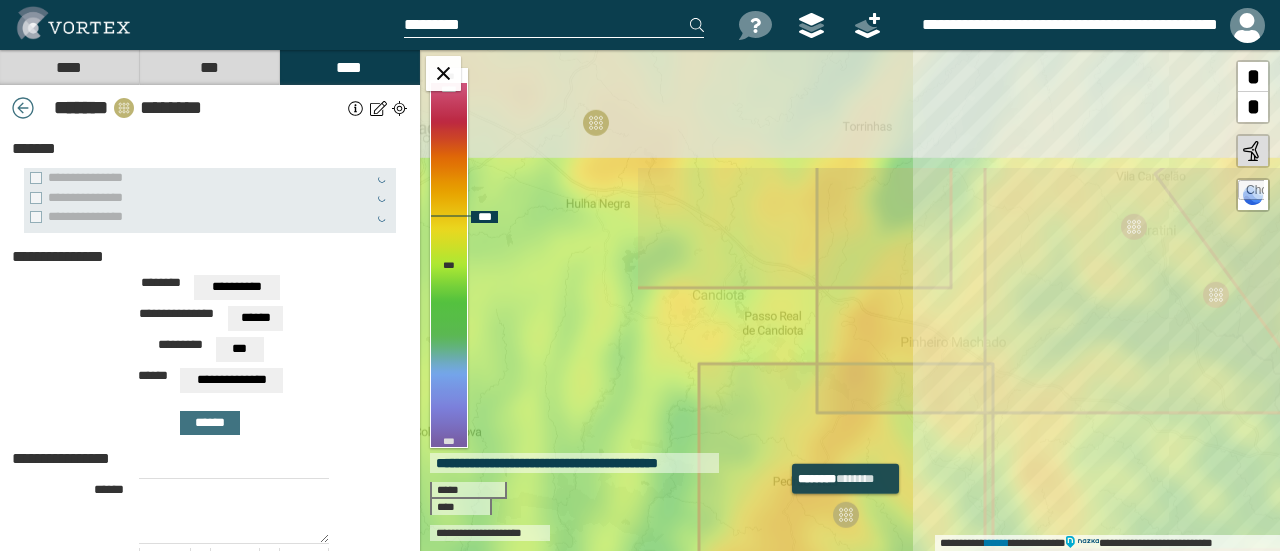 drag, startPoint x: 542, startPoint y: 345, endPoint x: 846, endPoint y: 513, distance: 347.3327 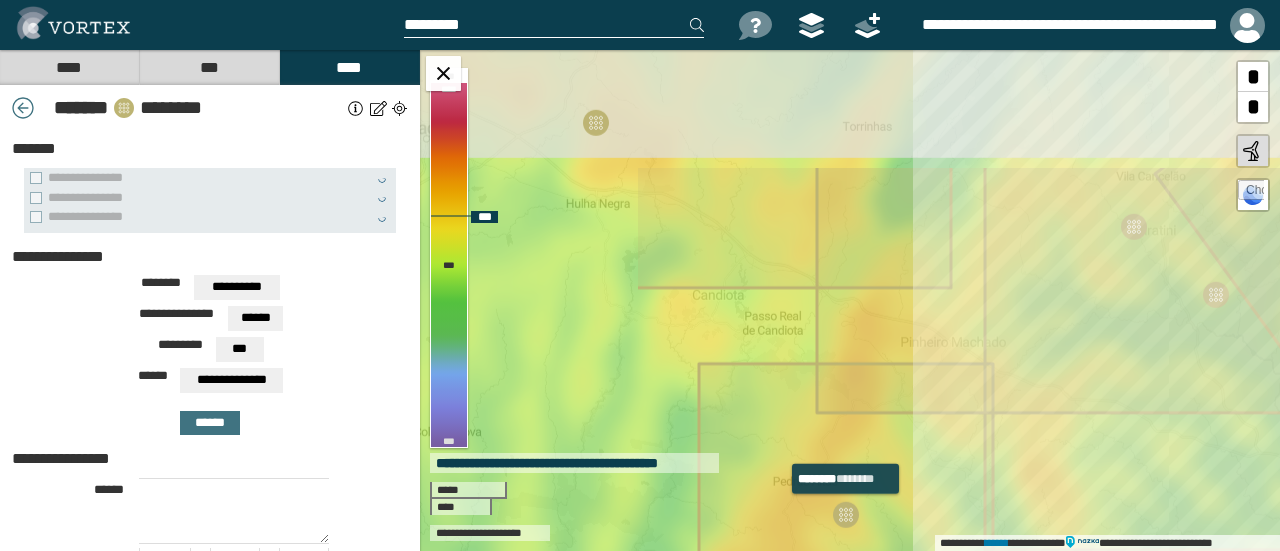 click at bounding box center (846, 515) 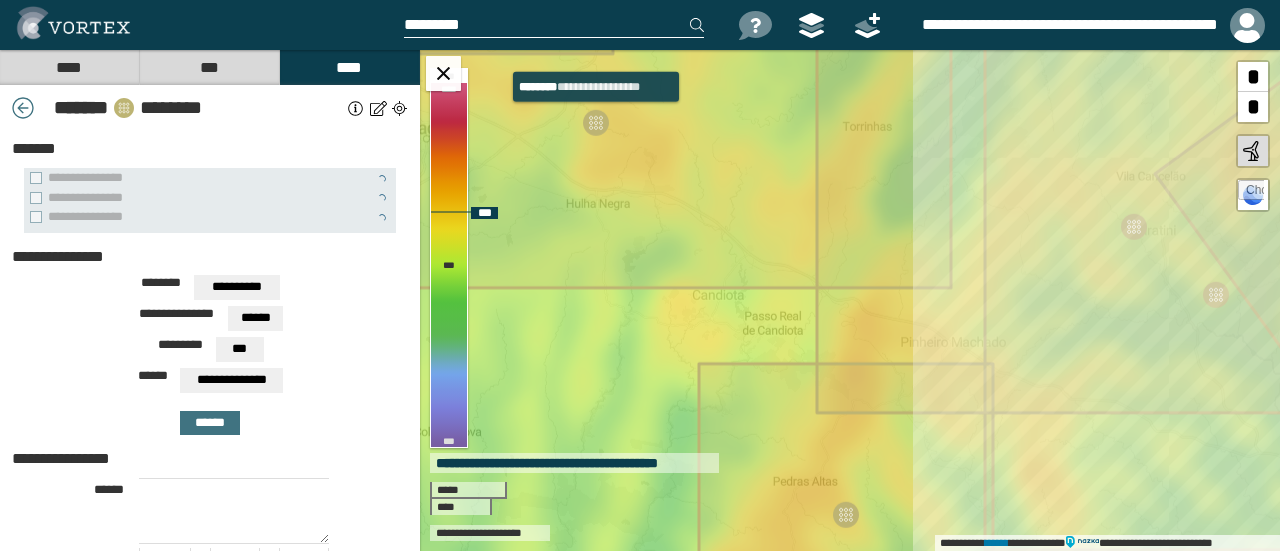 click at bounding box center (596, 123) 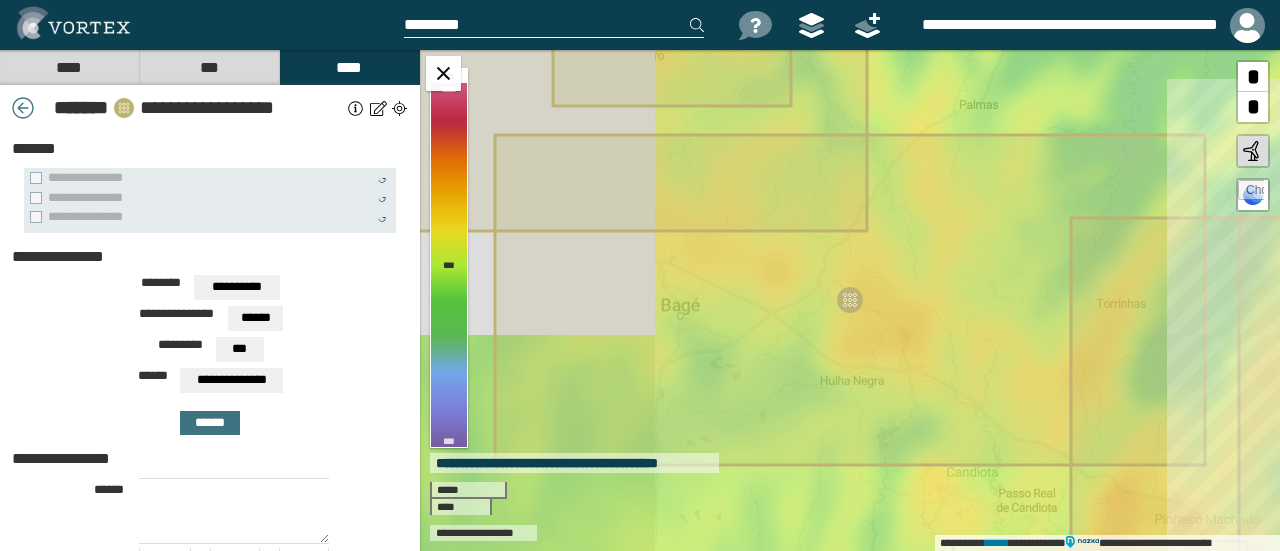 type on "***" 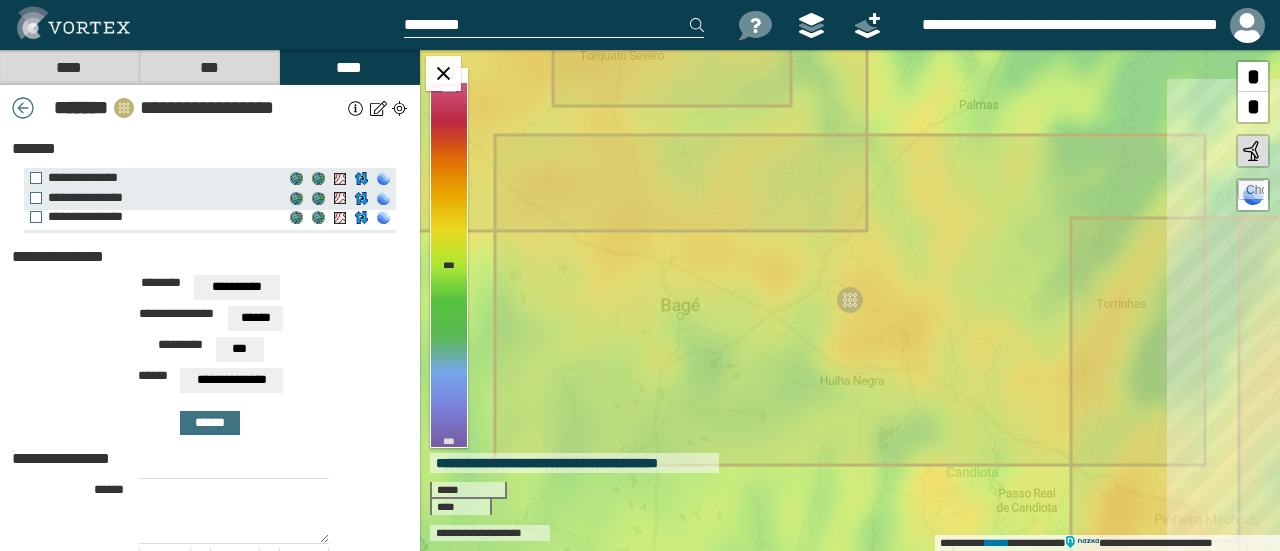 click on "**********" at bounding box center [152, 217] 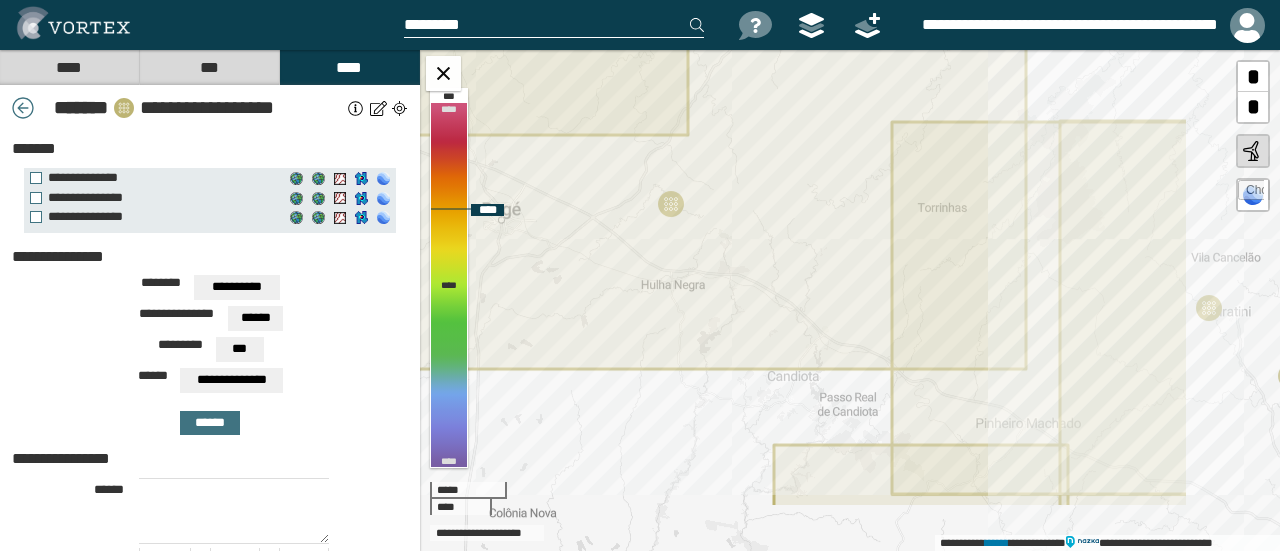 drag, startPoint x: 987, startPoint y: 354, endPoint x: 762, endPoint y: 241, distance: 251.78165 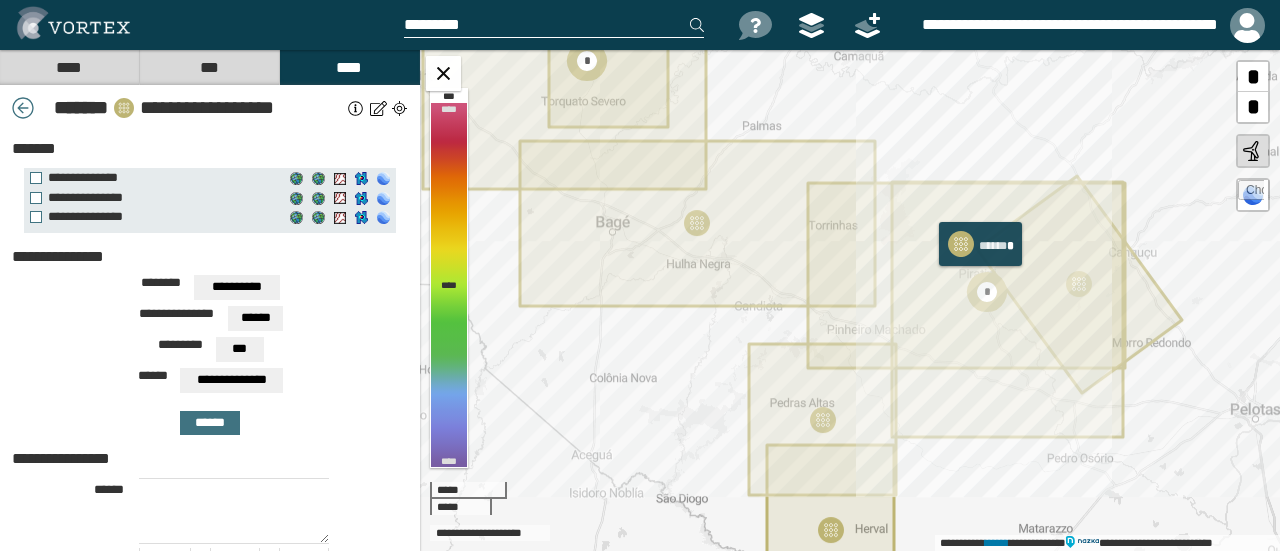 click 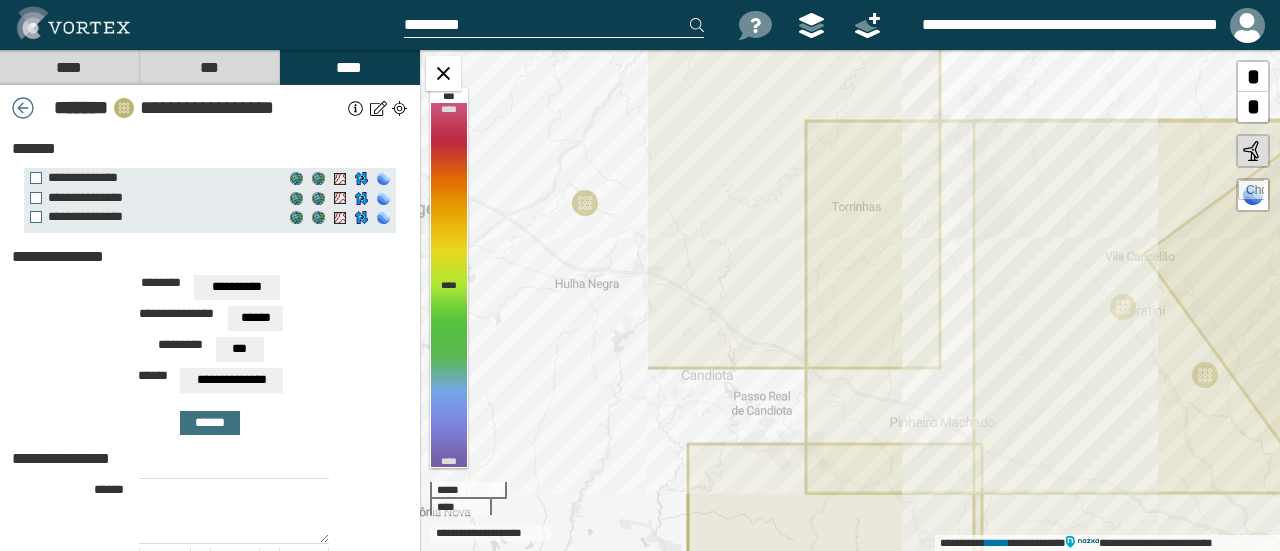 drag, startPoint x: 666, startPoint y: 339, endPoint x: 1042, endPoint y: 398, distance: 380.60083 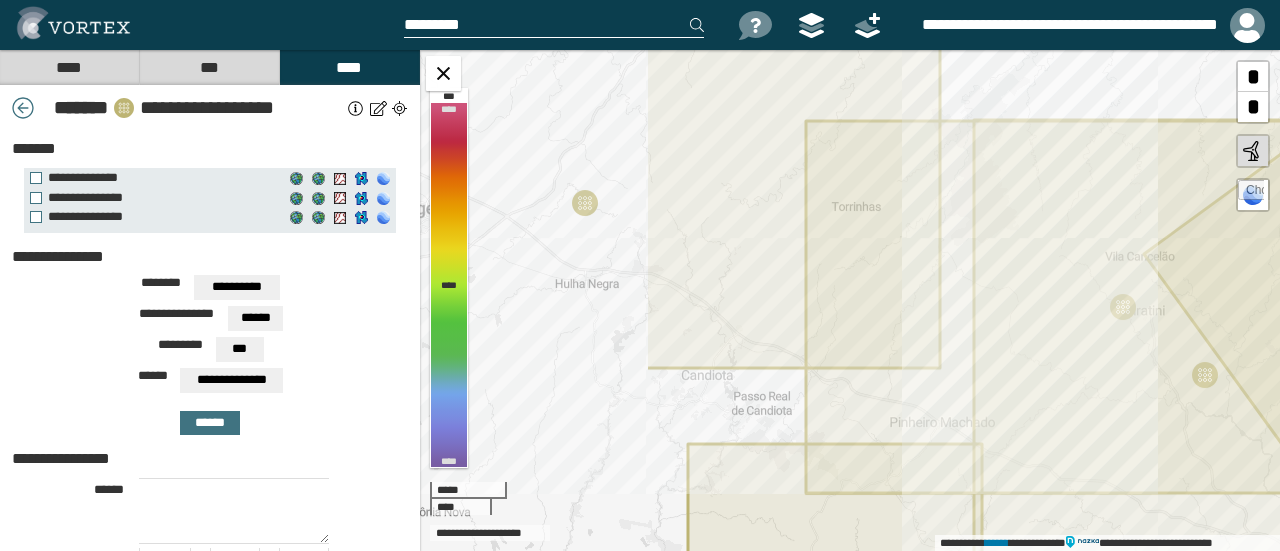 click 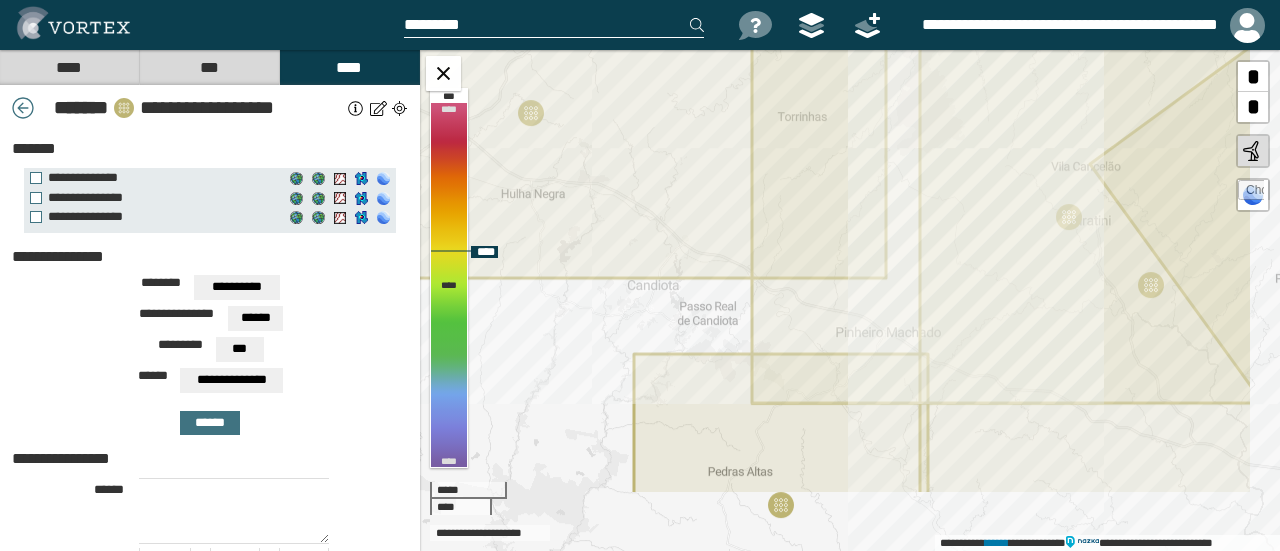 drag, startPoint x: 782, startPoint y: 358, endPoint x: 660, endPoint y: 245, distance: 166.29192 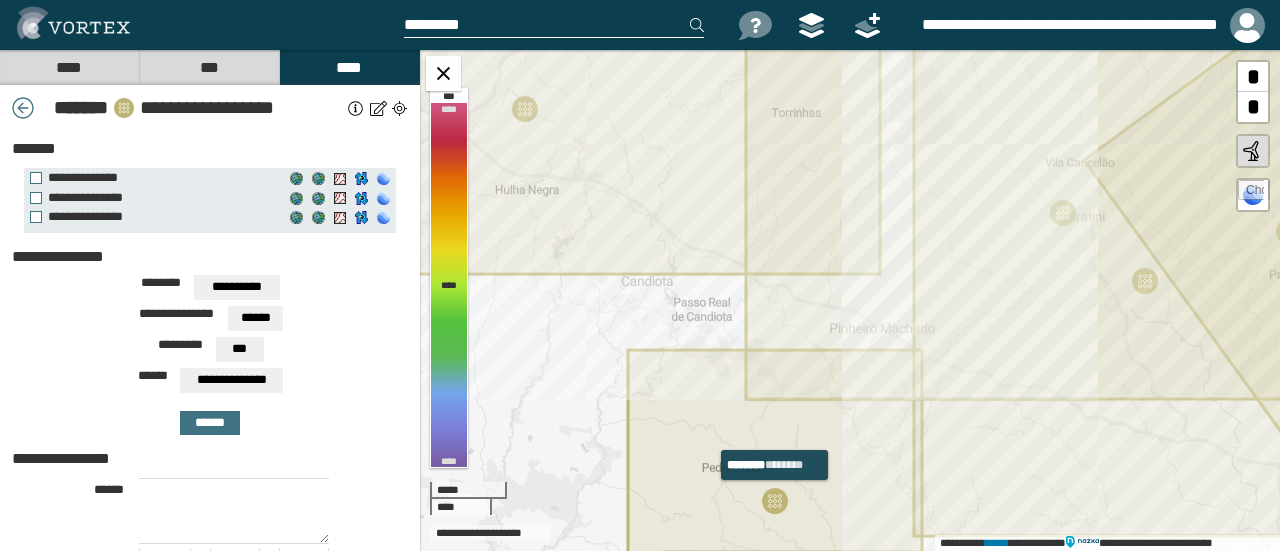 click at bounding box center [775, 501] 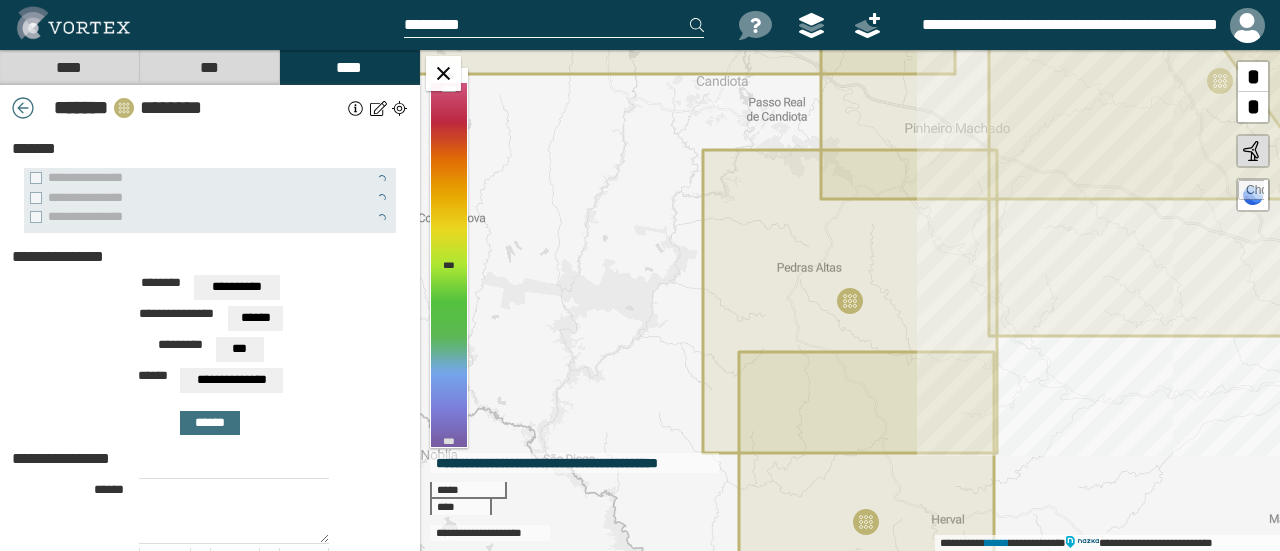 type on "***" 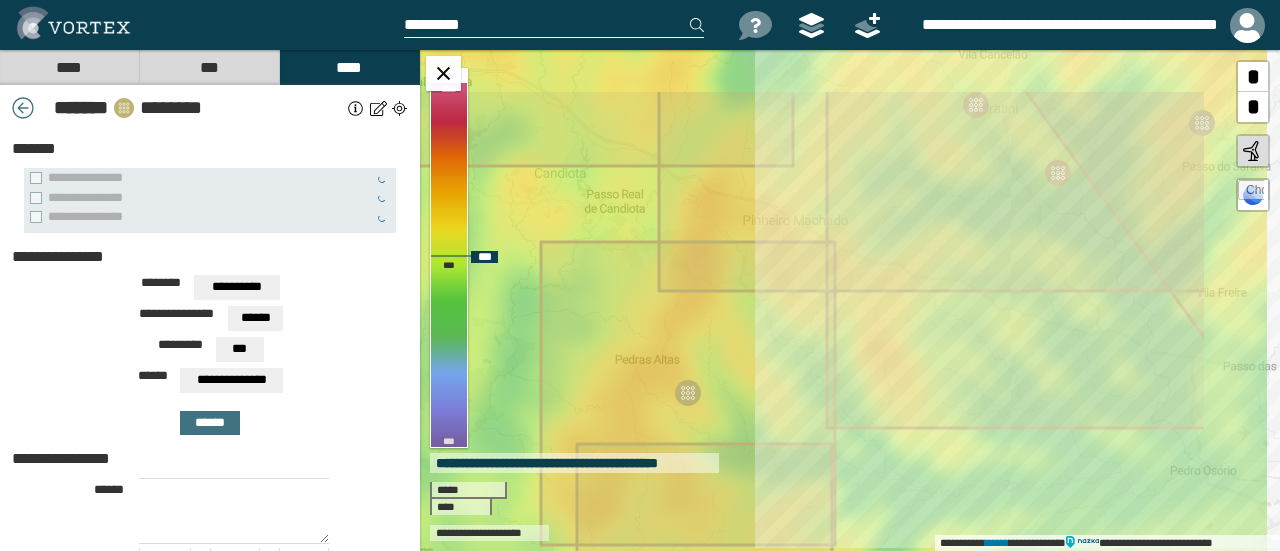 drag, startPoint x: 682, startPoint y: 293, endPoint x: 578, endPoint y: 355, distance: 121.07848 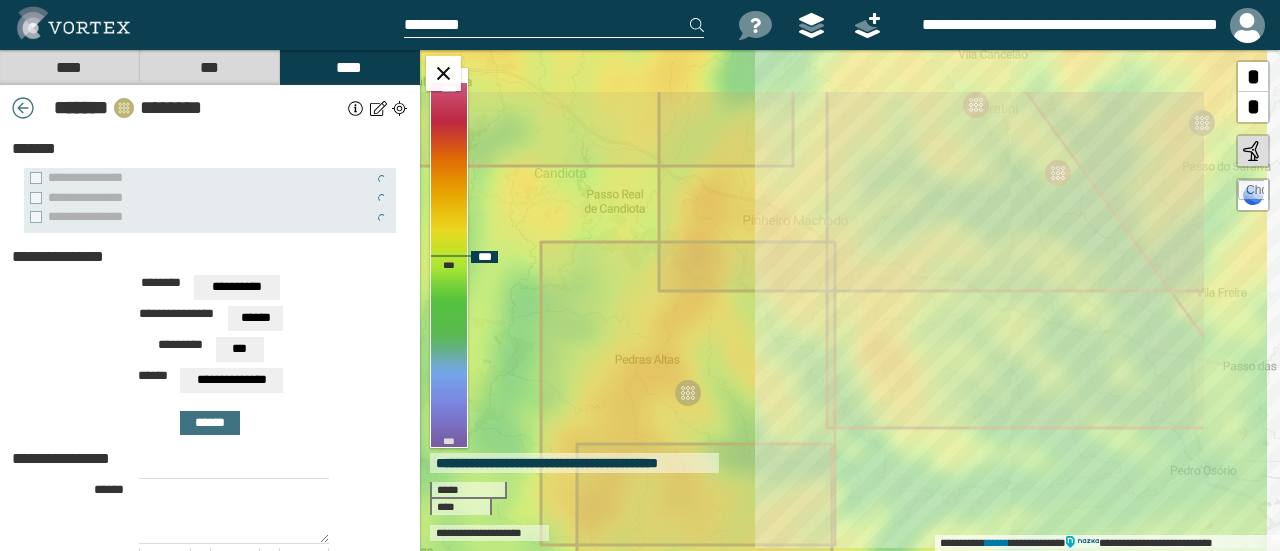 click 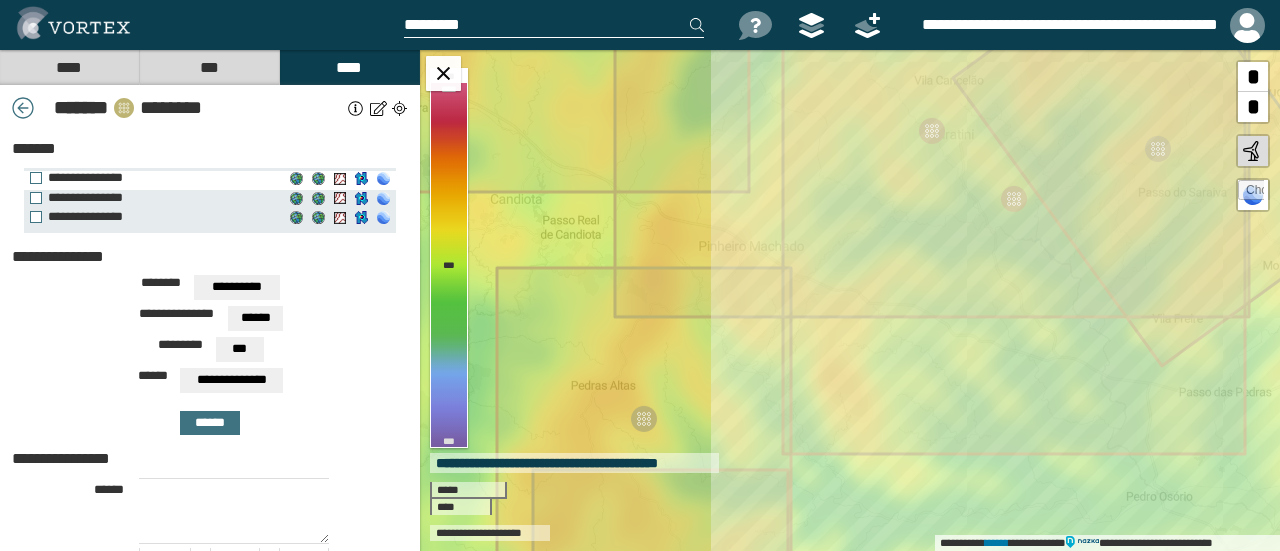 click on "**********" at bounding box center (152, 178) 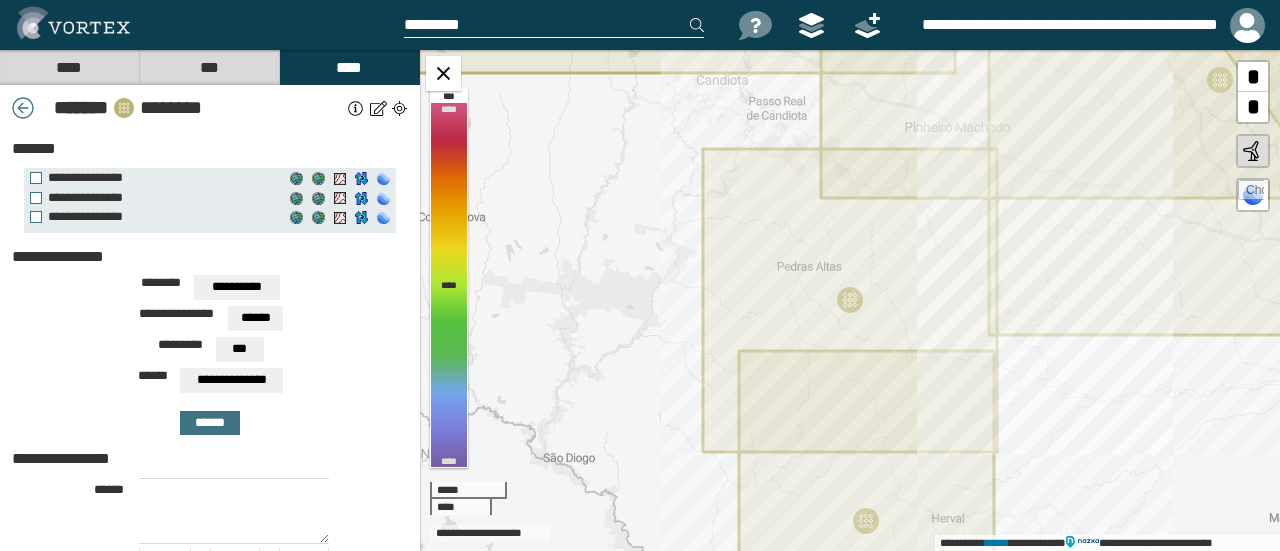 click at bounding box center [234, 511] 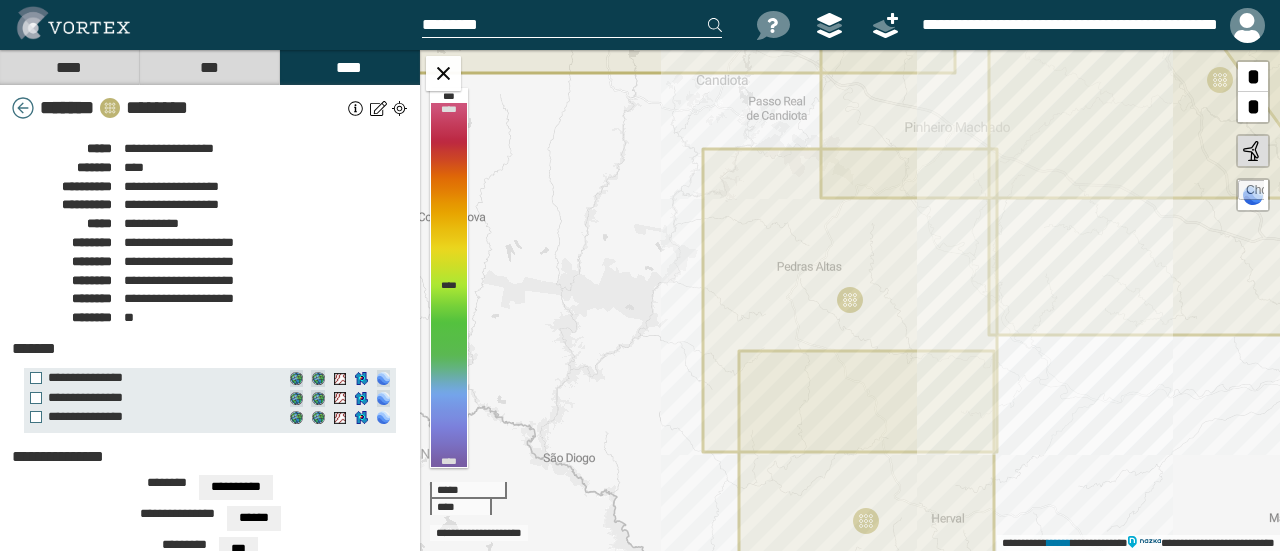 select on "*****" 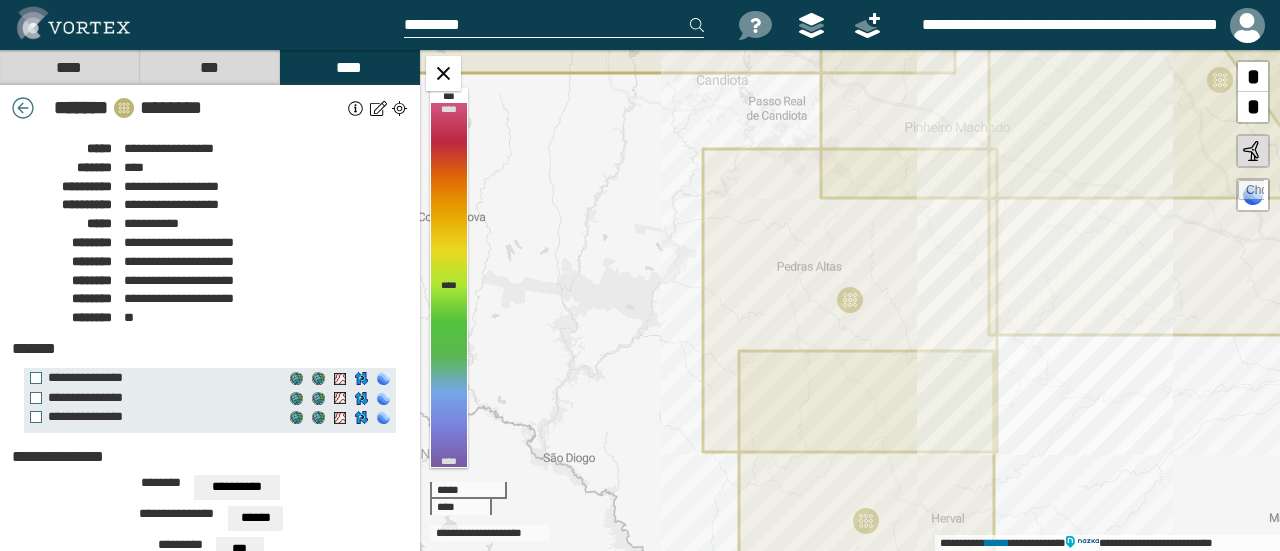scroll, scrollTop: 0, scrollLeft: 0, axis: both 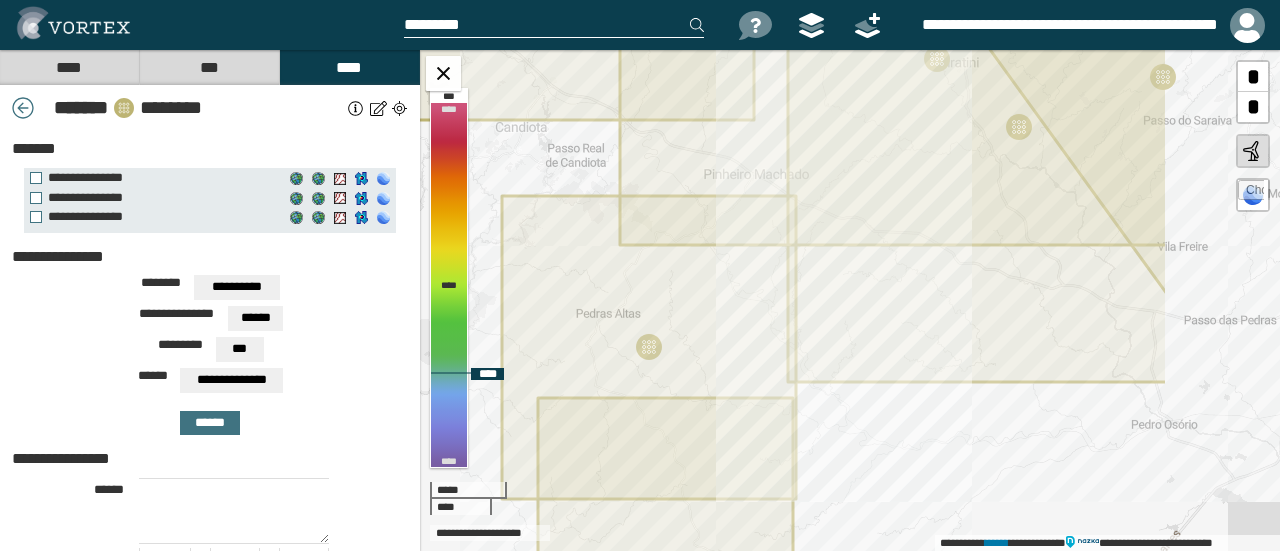 drag, startPoint x: 864, startPoint y: 299, endPoint x: 682, endPoint y: 333, distance: 185.14859 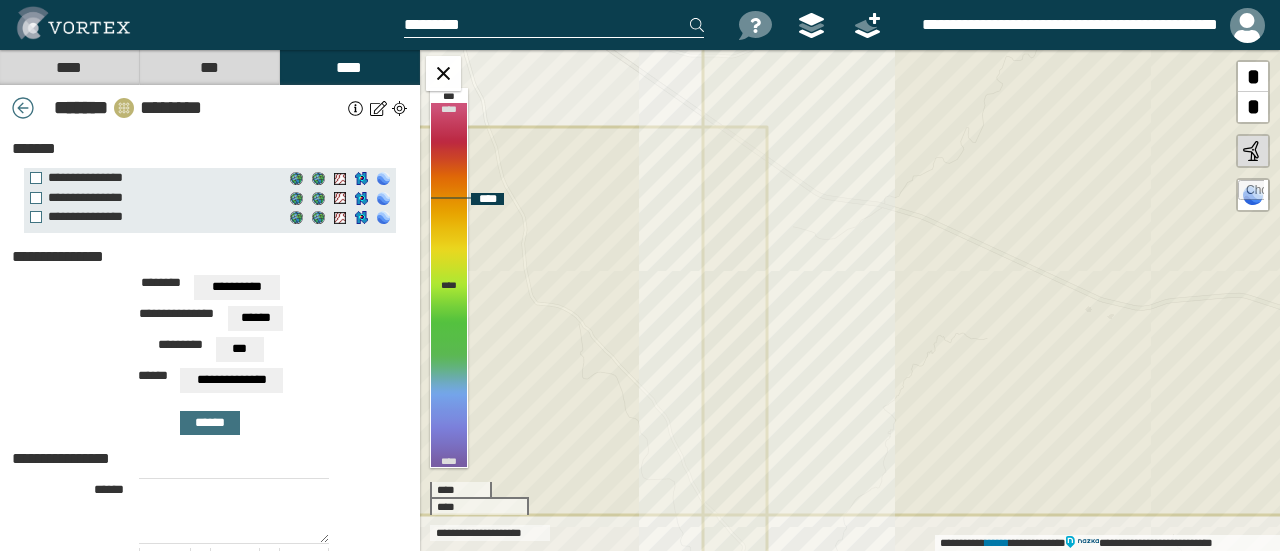 click 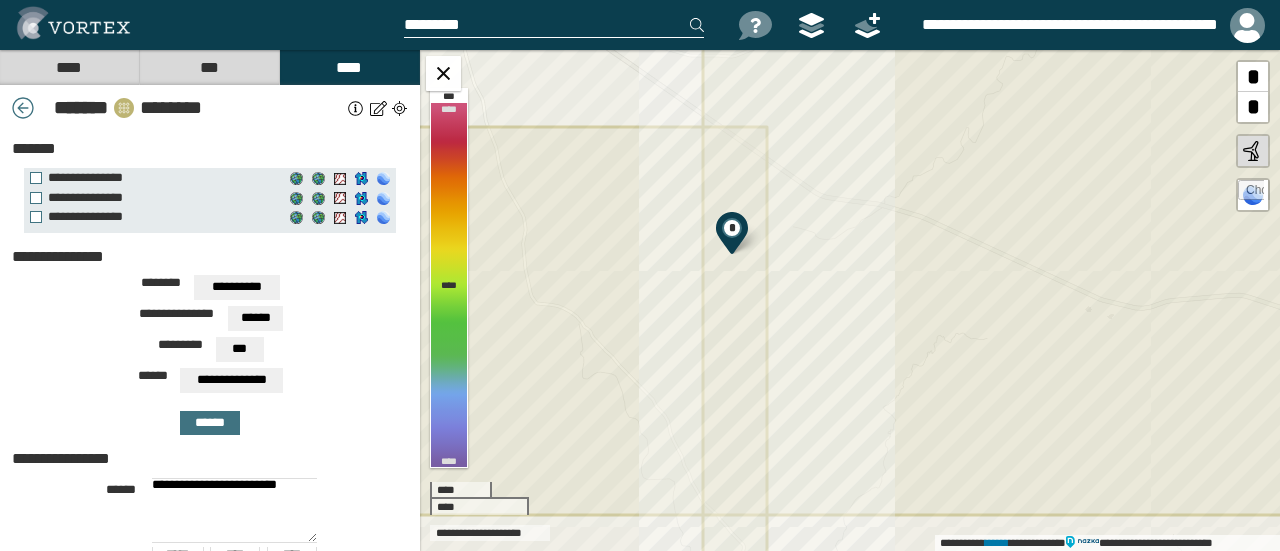 drag, startPoint x: 289, startPoint y: 487, endPoint x: 114, endPoint y: 483, distance: 175.04572 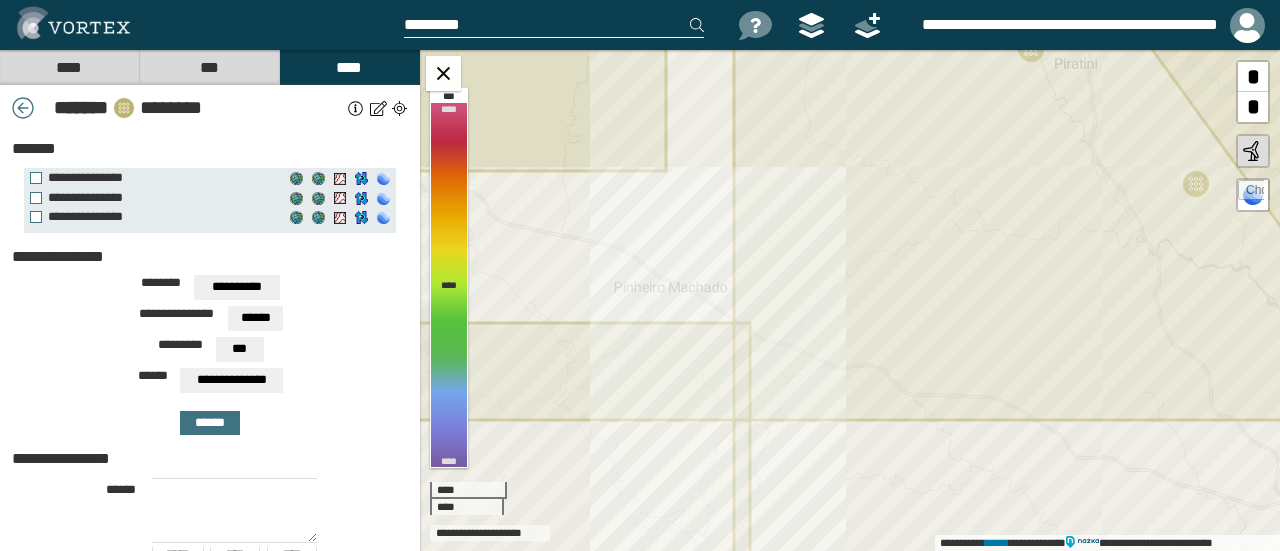 type 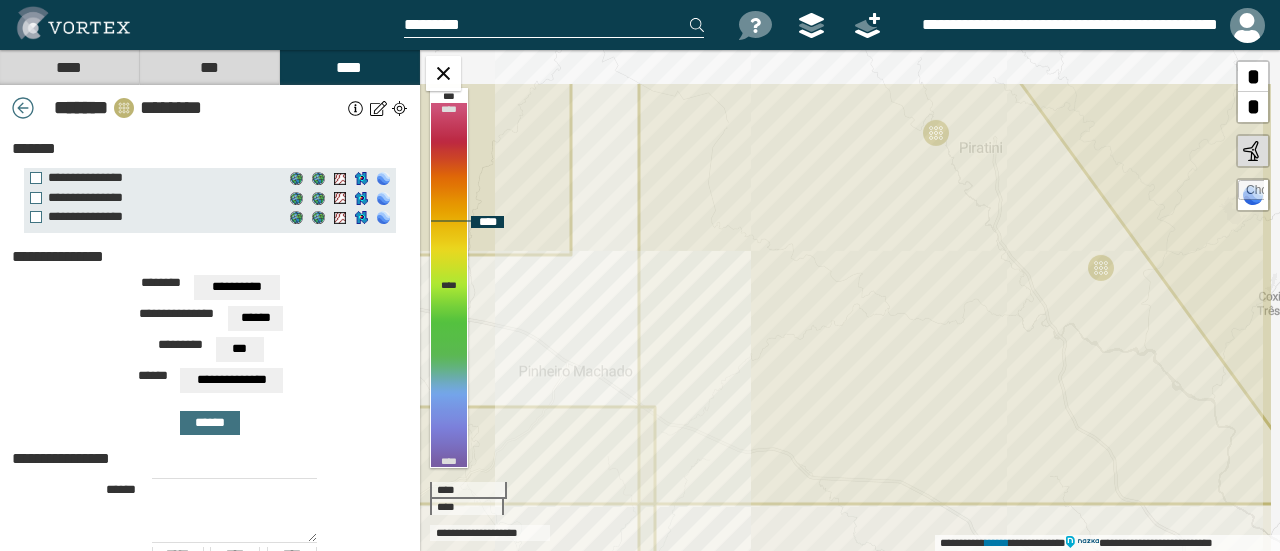 drag, startPoint x: 669, startPoint y: 388, endPoint x: 652, endPoint y: 405, distance: 24.04163 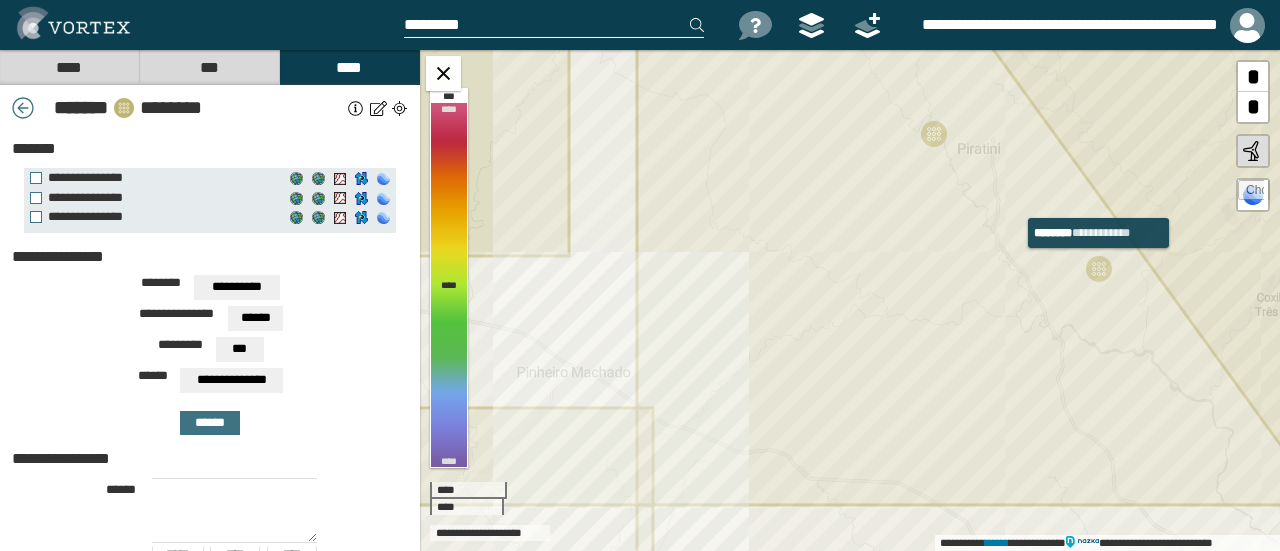click at bounding box center (1099, 269) 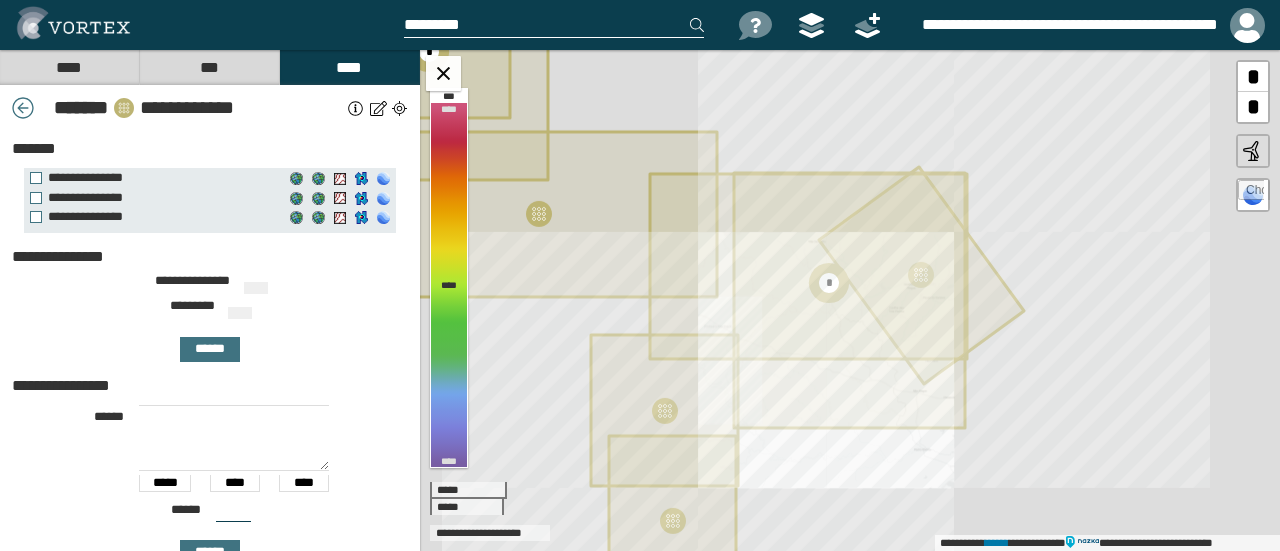 type on "***" 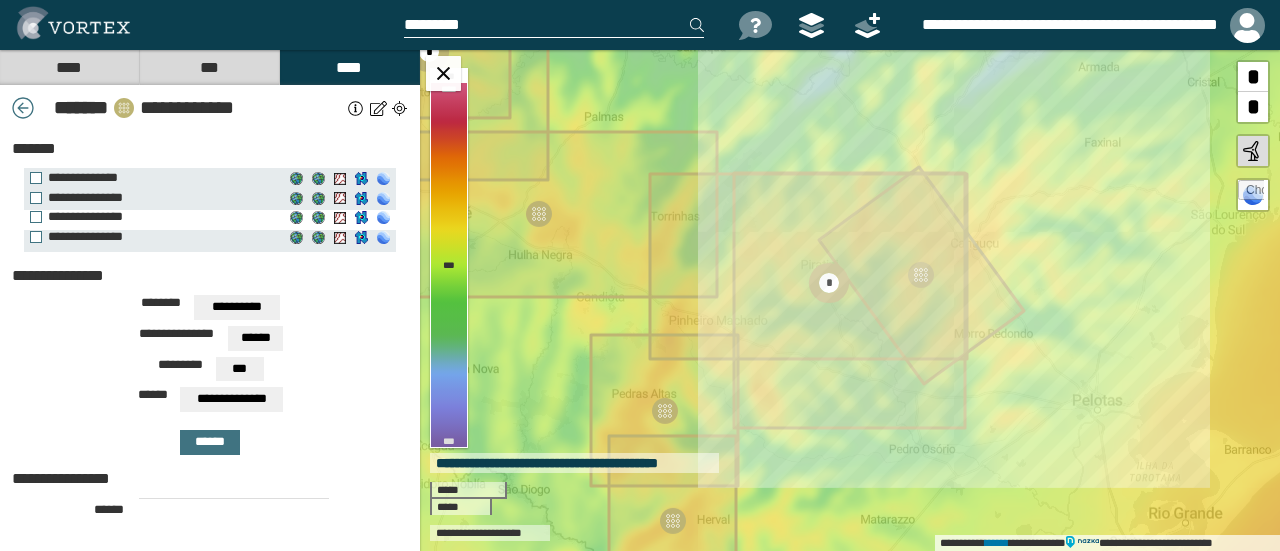 click on "**********" at bounding box center [152, 217] 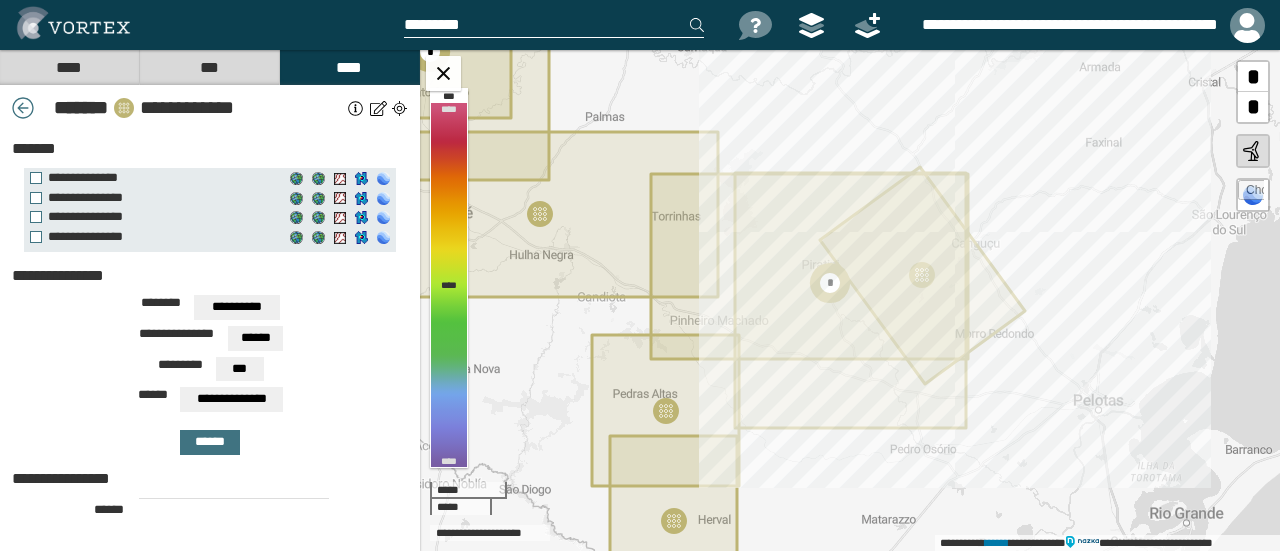 click at bounding box center [234, 531] 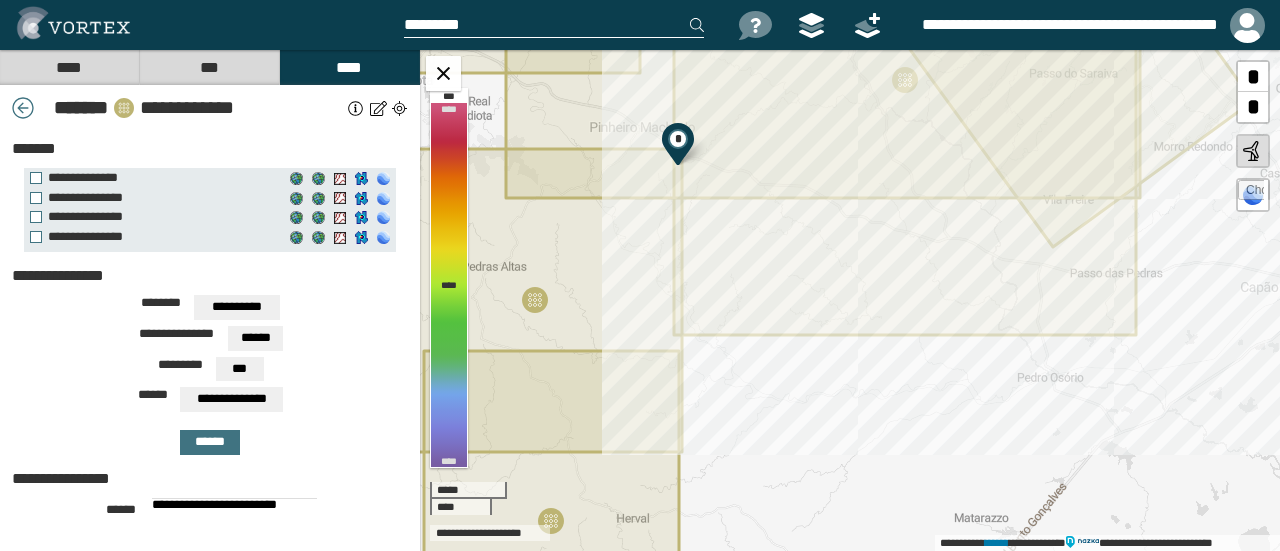 type on "**********" 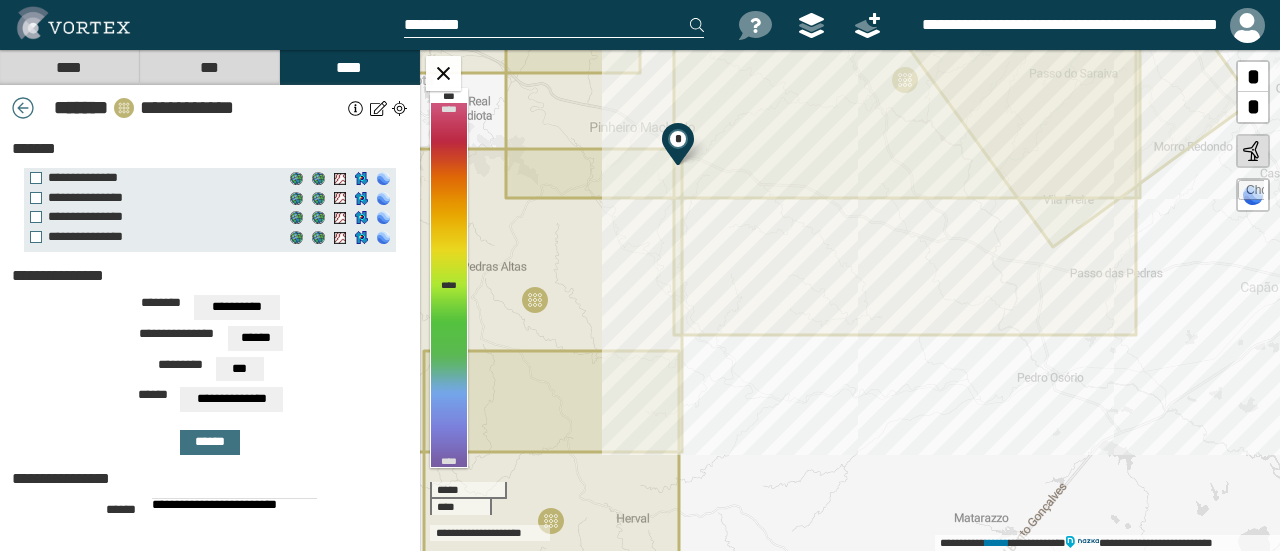 click on "****" at bounding box center [69, 67] 